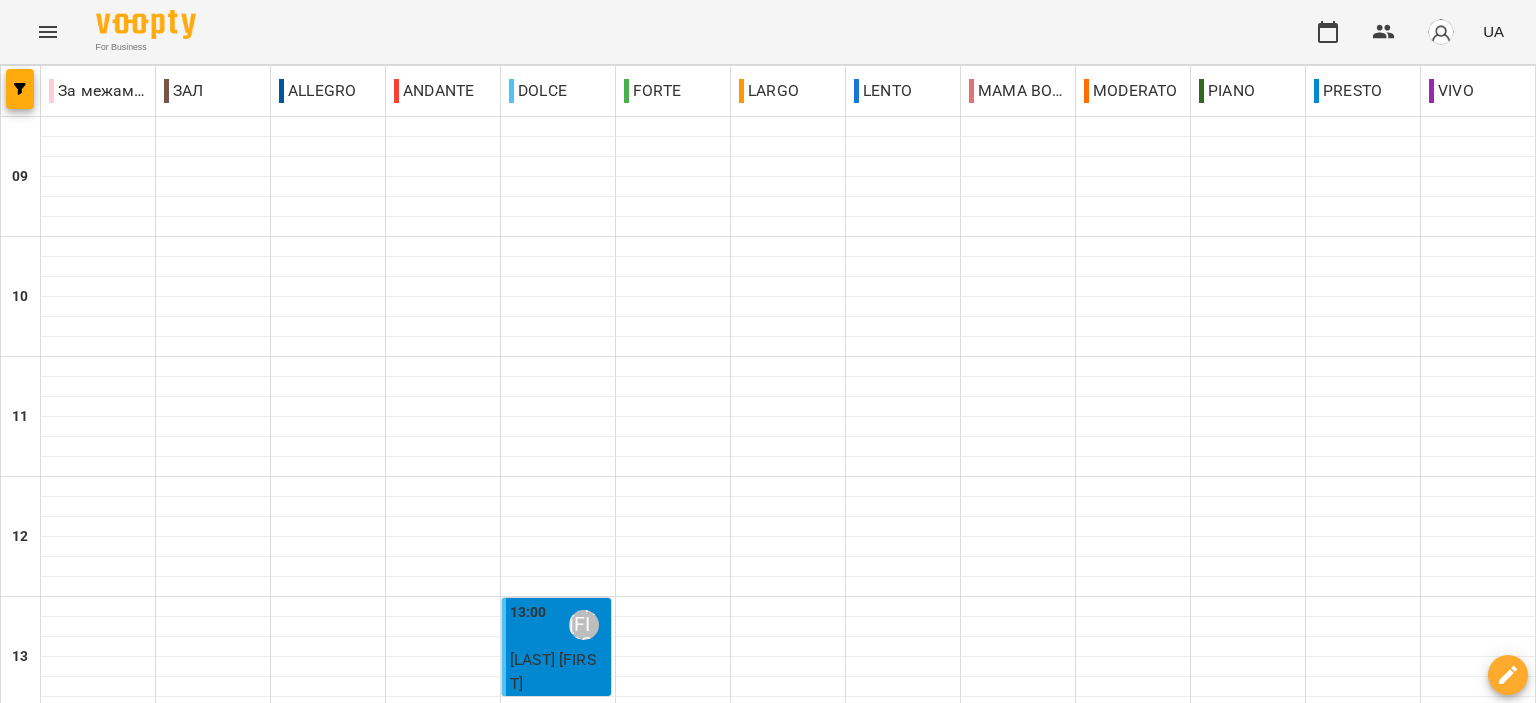 scroll, scrollTop: 0, scrollLeft: 0, axis: both 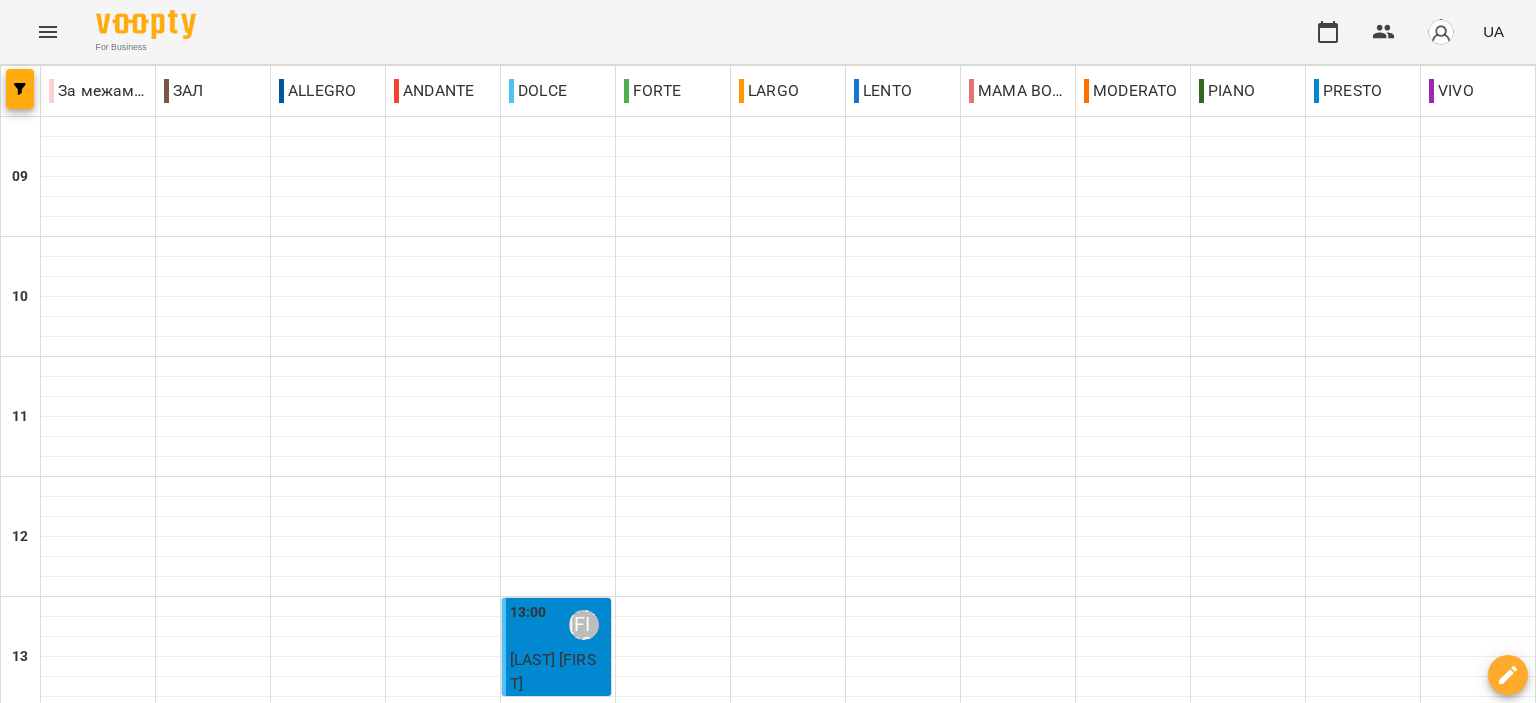 click on "ср" at bounding box center [644, 1583] 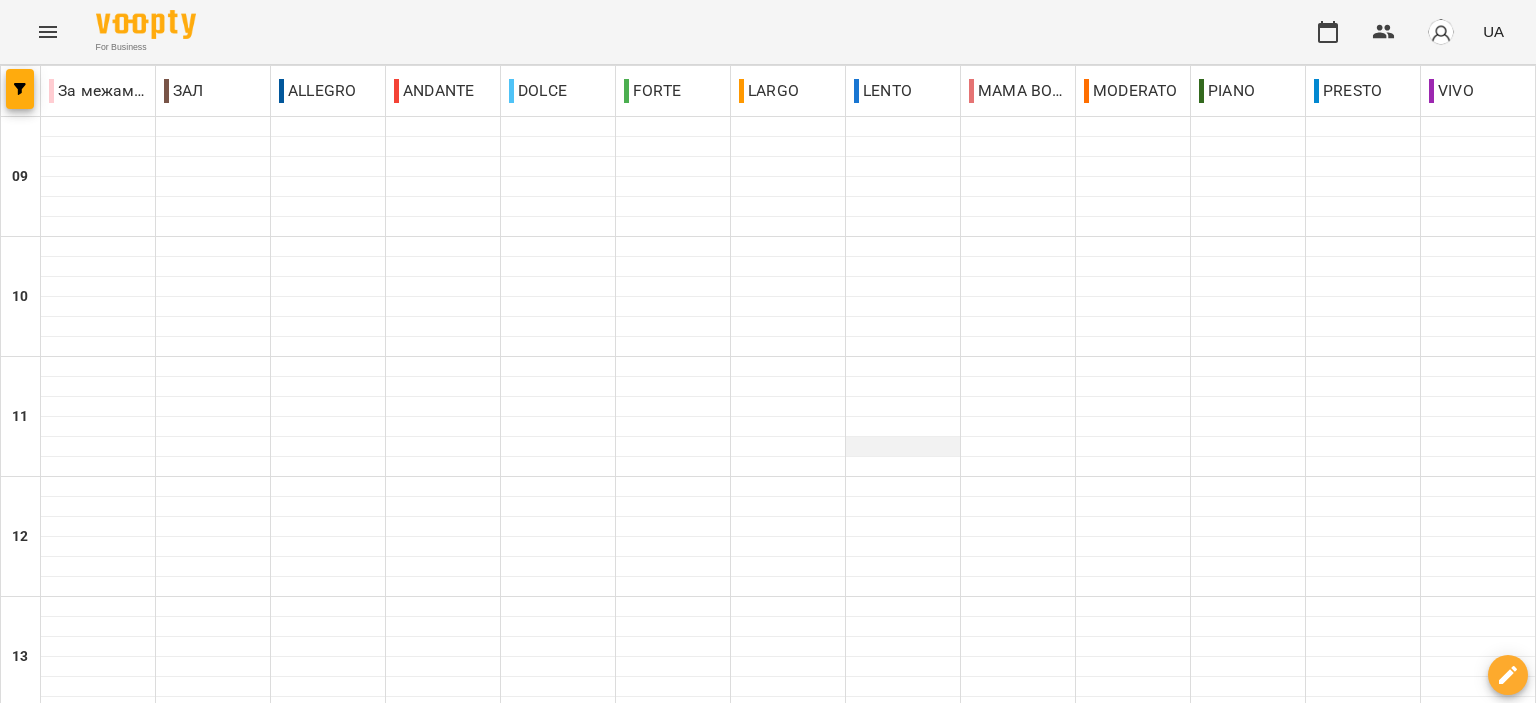 scroll, scrollTop: 986, scrollLeft: 0, axis: vertical 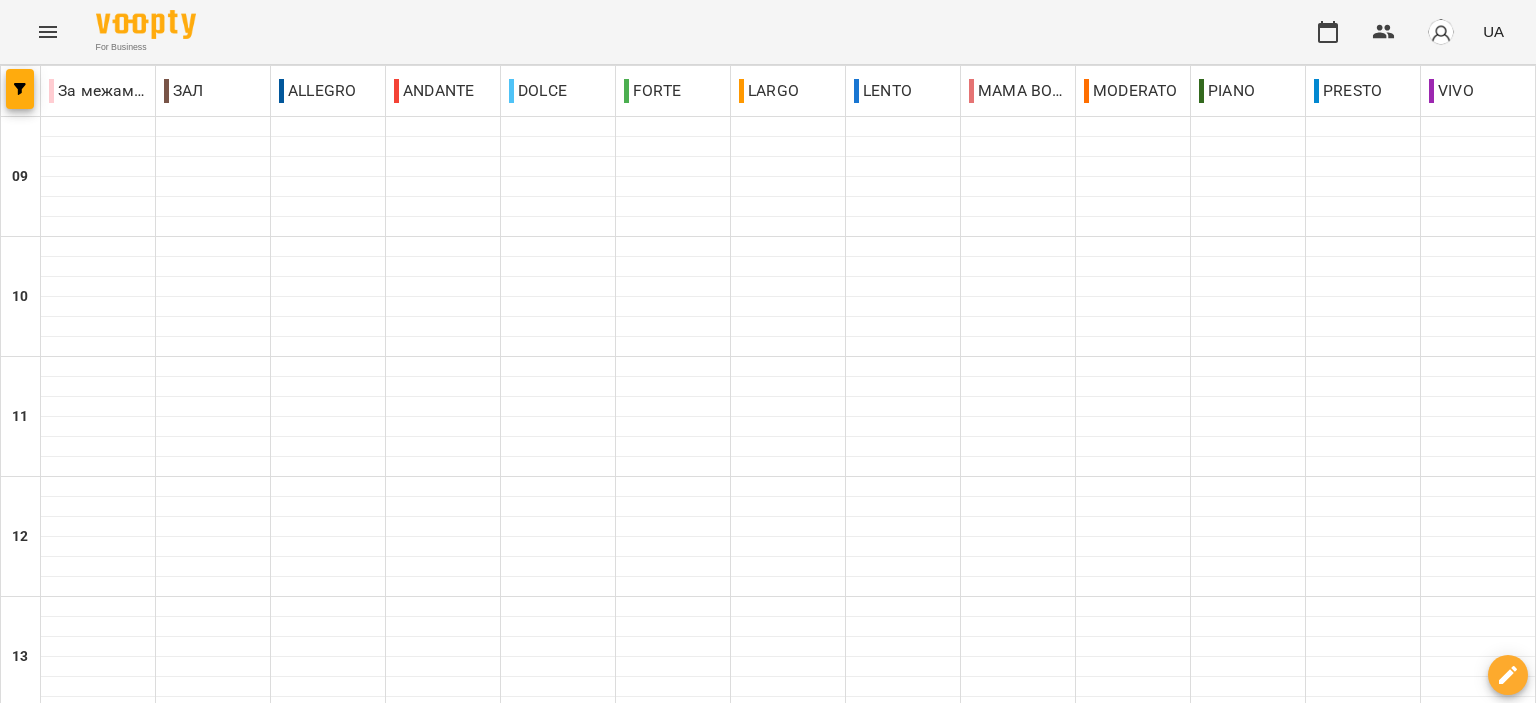click on "04 серп" at bounding box center (41, 1602) 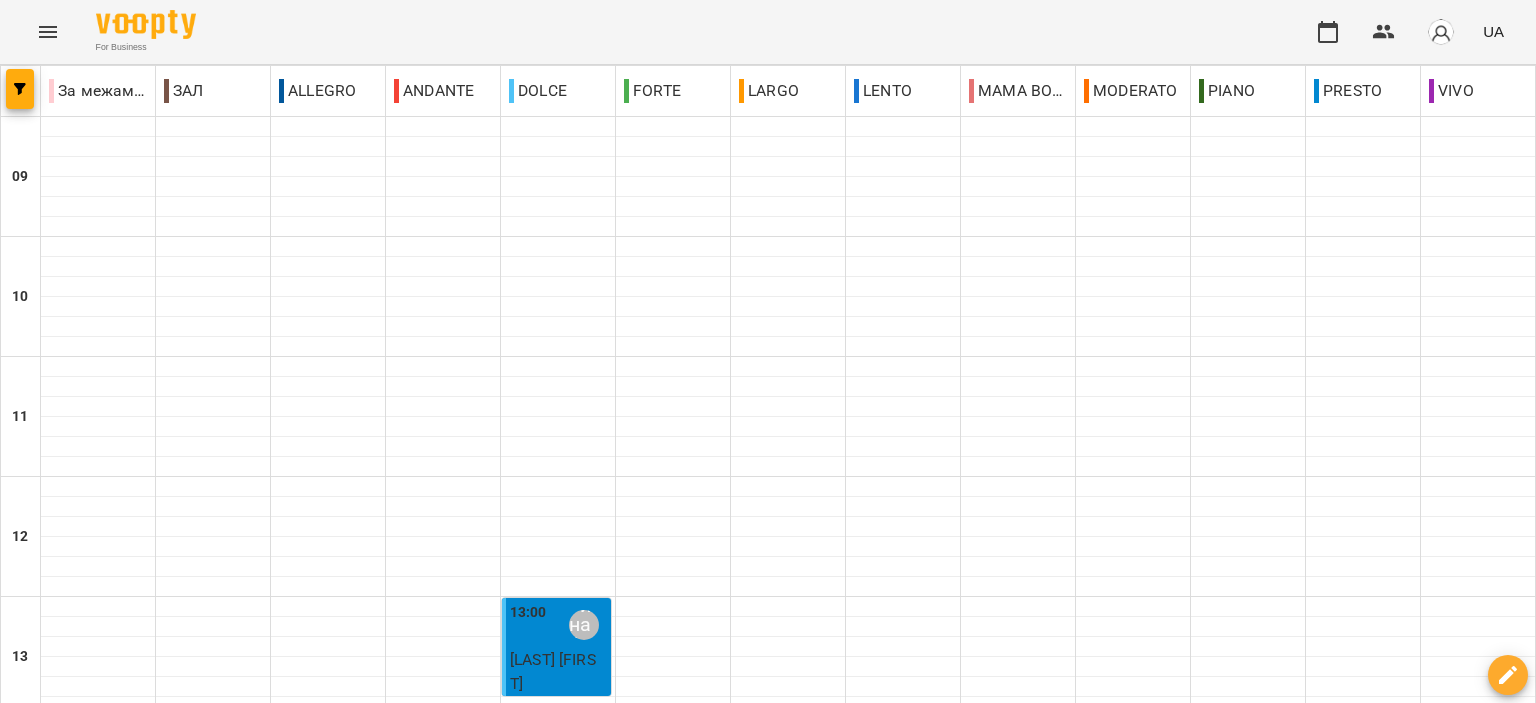 scroll, scrollTop: 986, scrollLeft: 0, axis: vertical 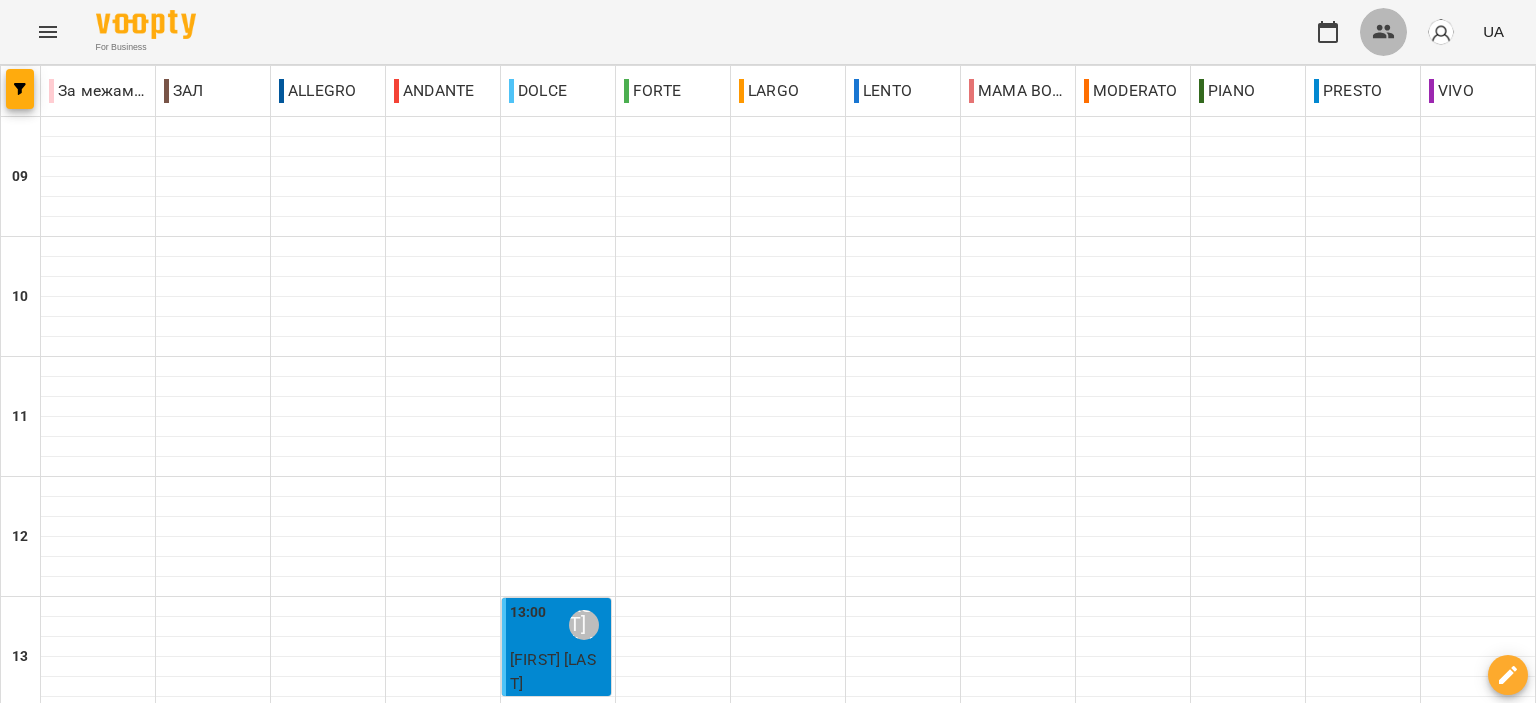 click at bounding box center (1384, 32) 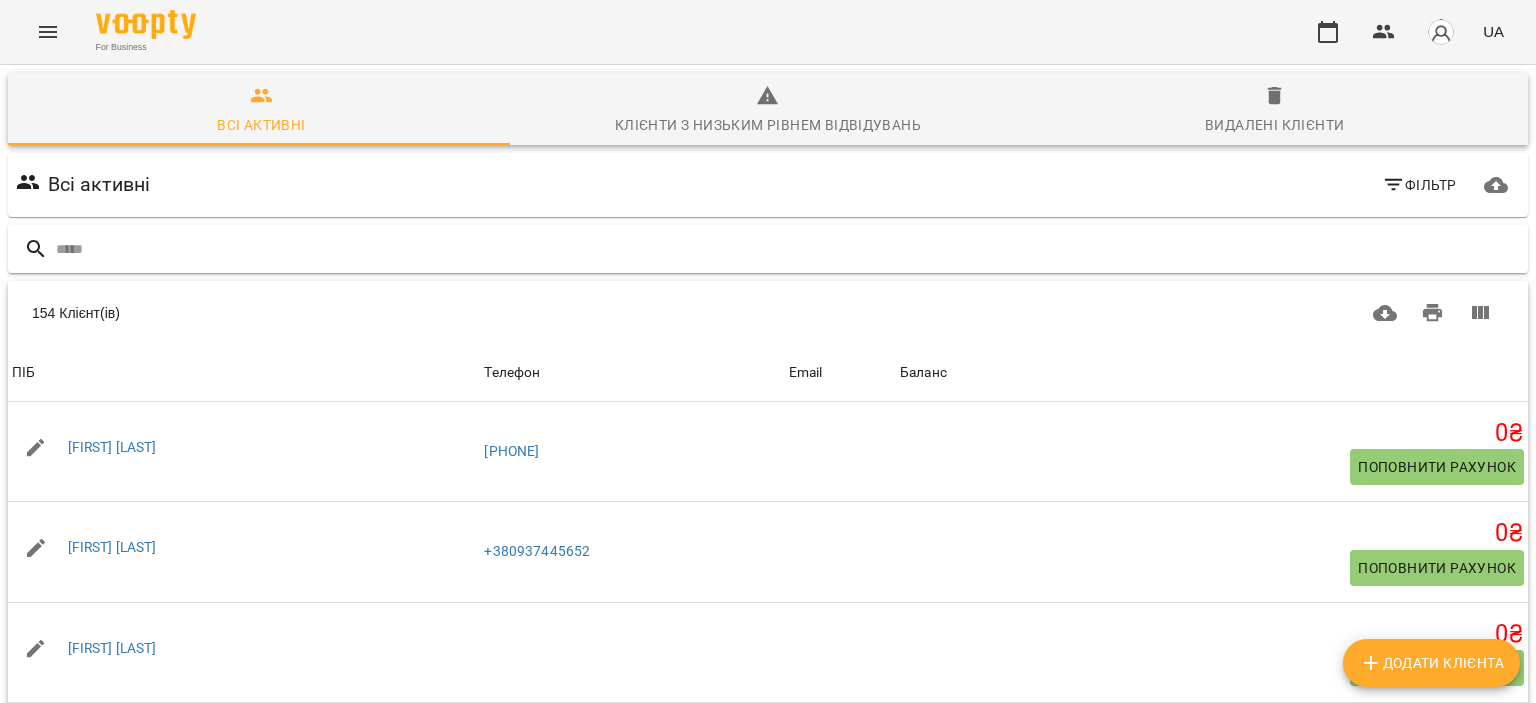 click at bounding box center [788, 249] 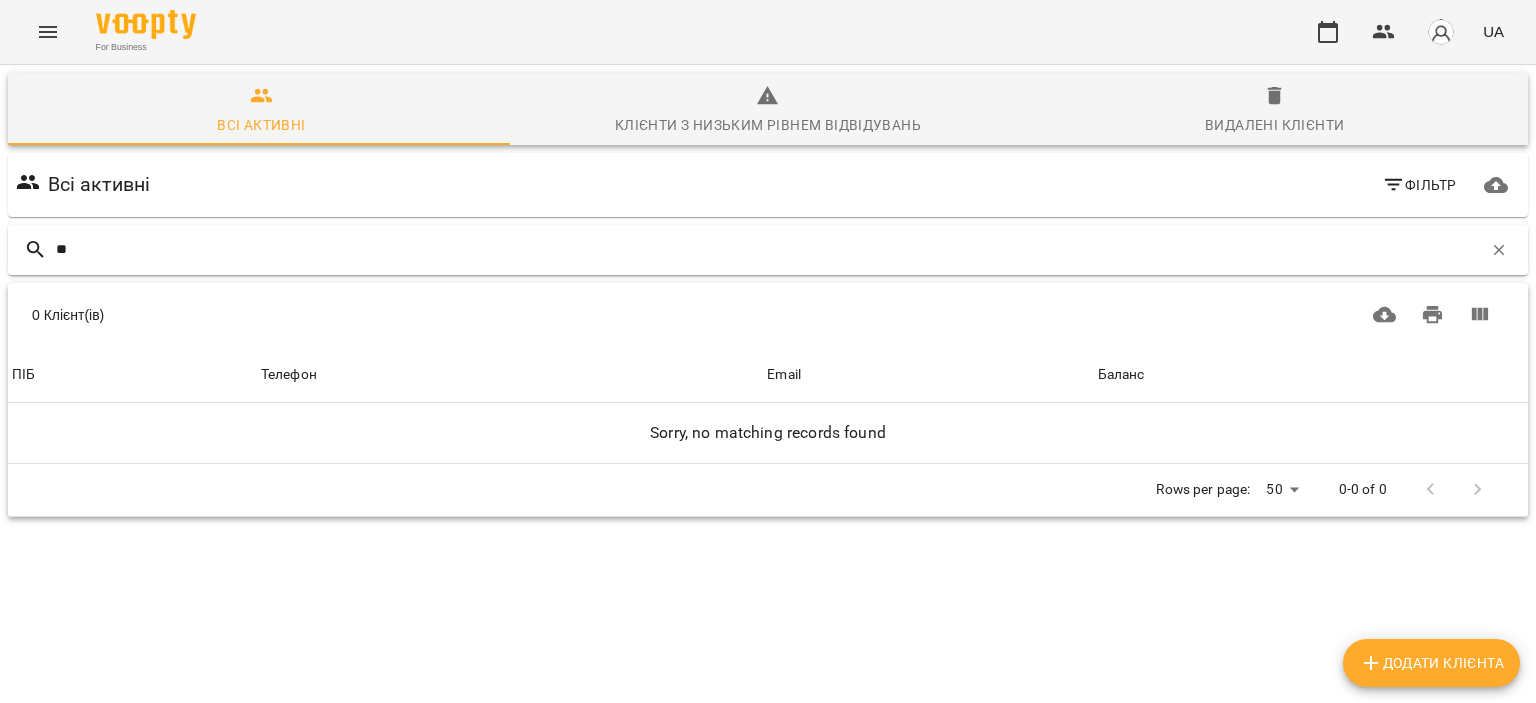 type on "*" 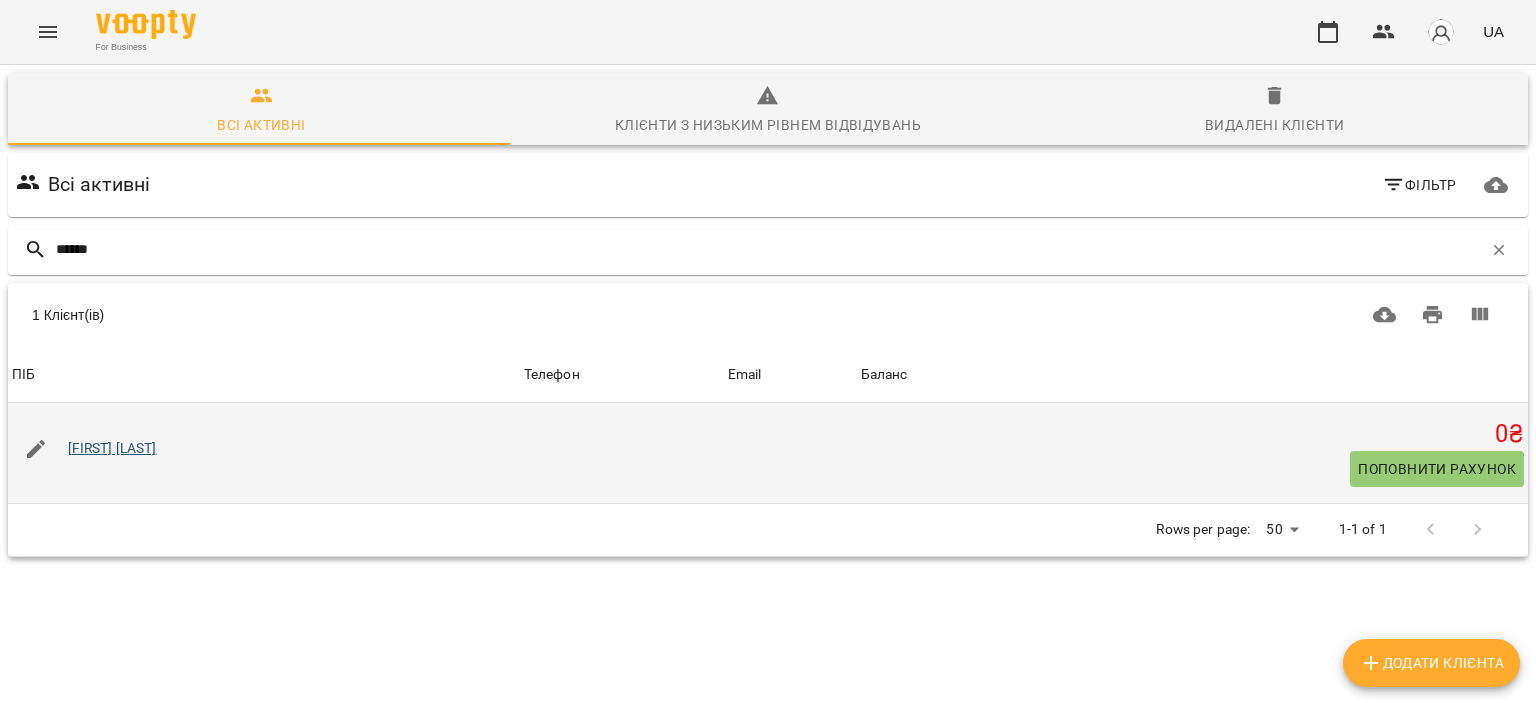 type on "*****" 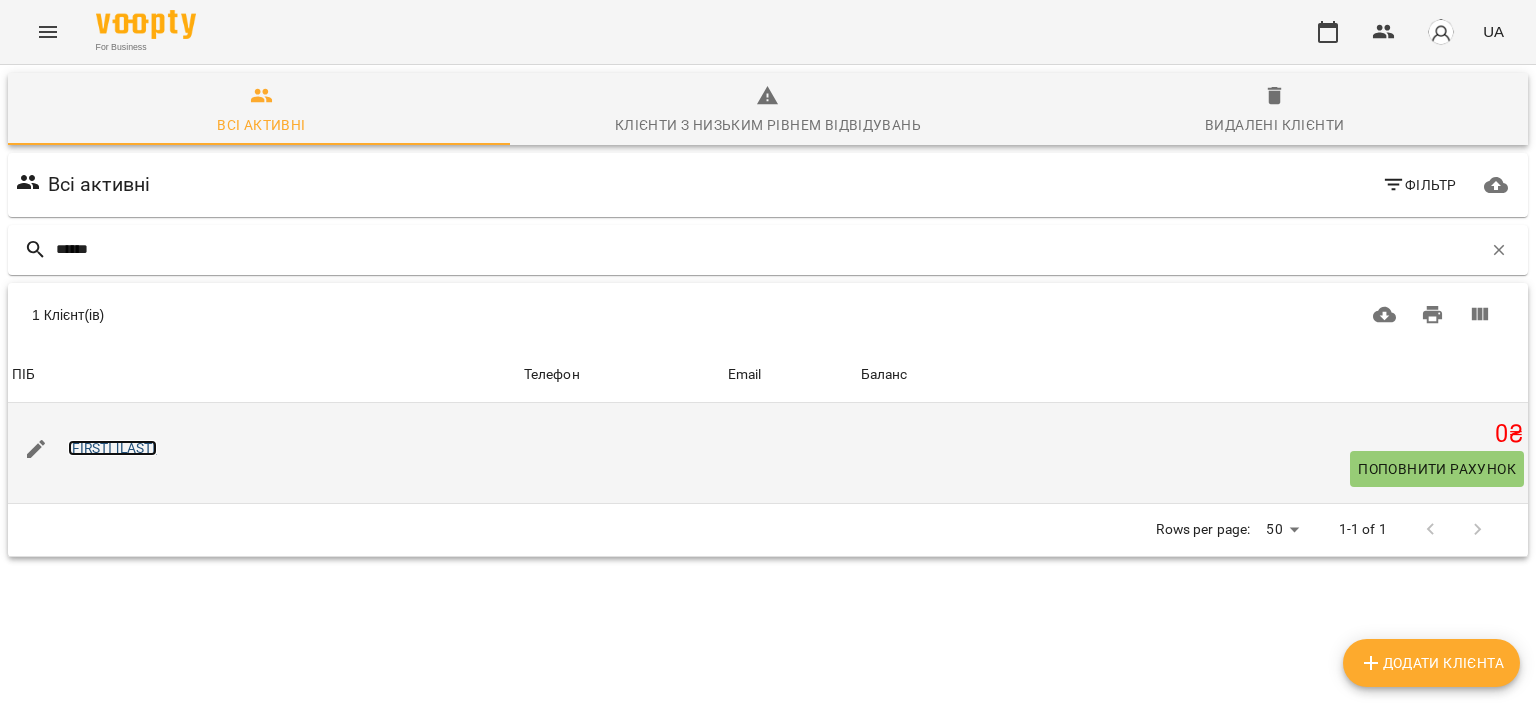 click on "[FIRST] [LAST]" at bounding box center [112, 448] 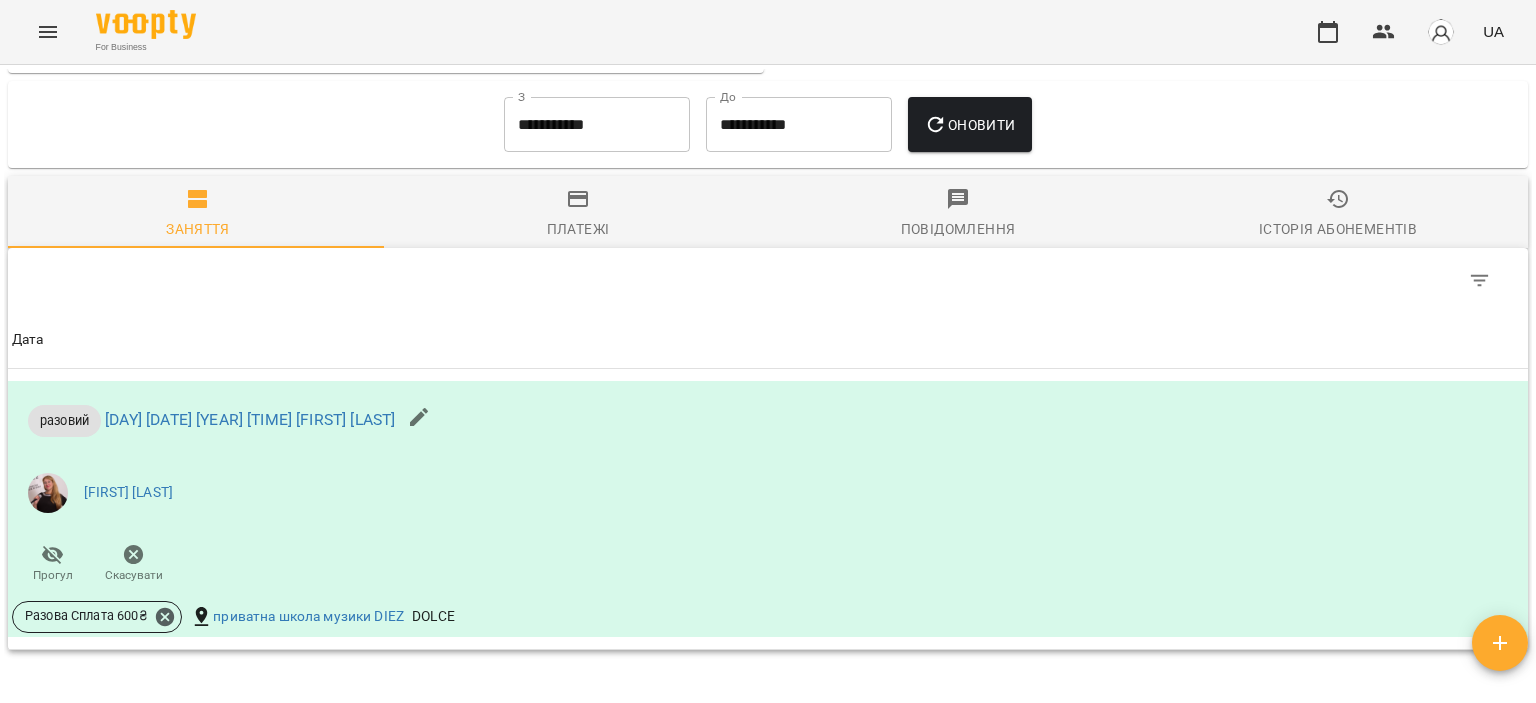 scroll, scrollTop: 728, scrollLeft: 0, axis: vertical 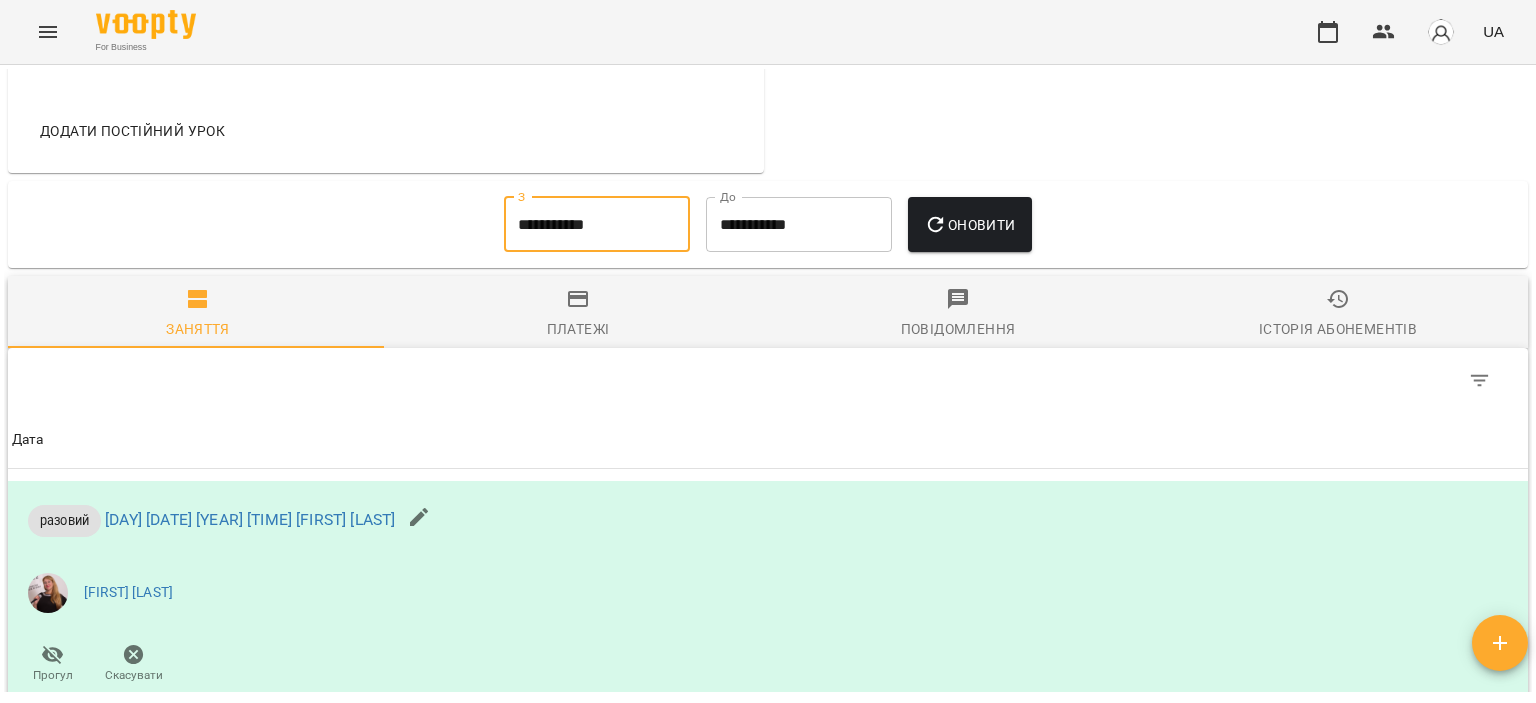 click on "**********" at bounding box center (597, 225) 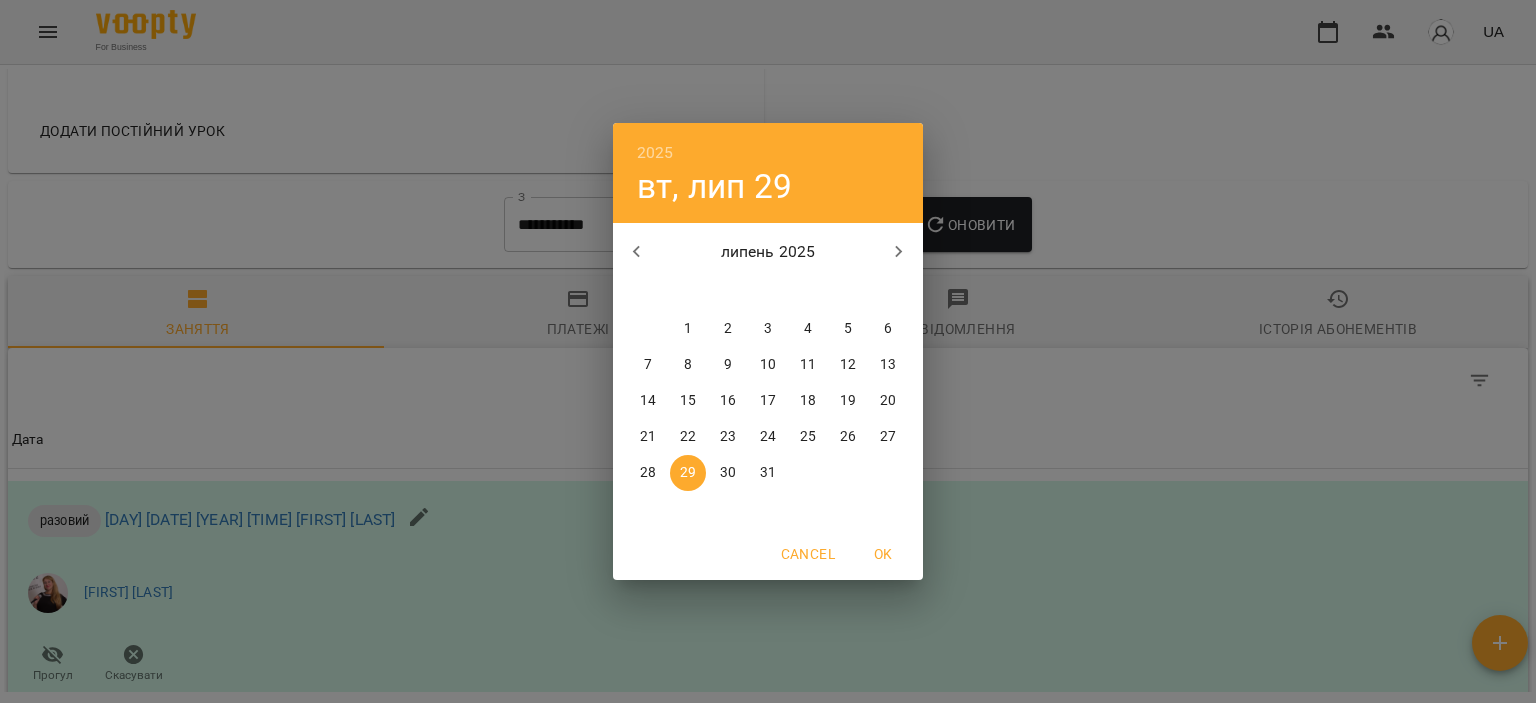 click on "1" at bounding box center (688, 329) 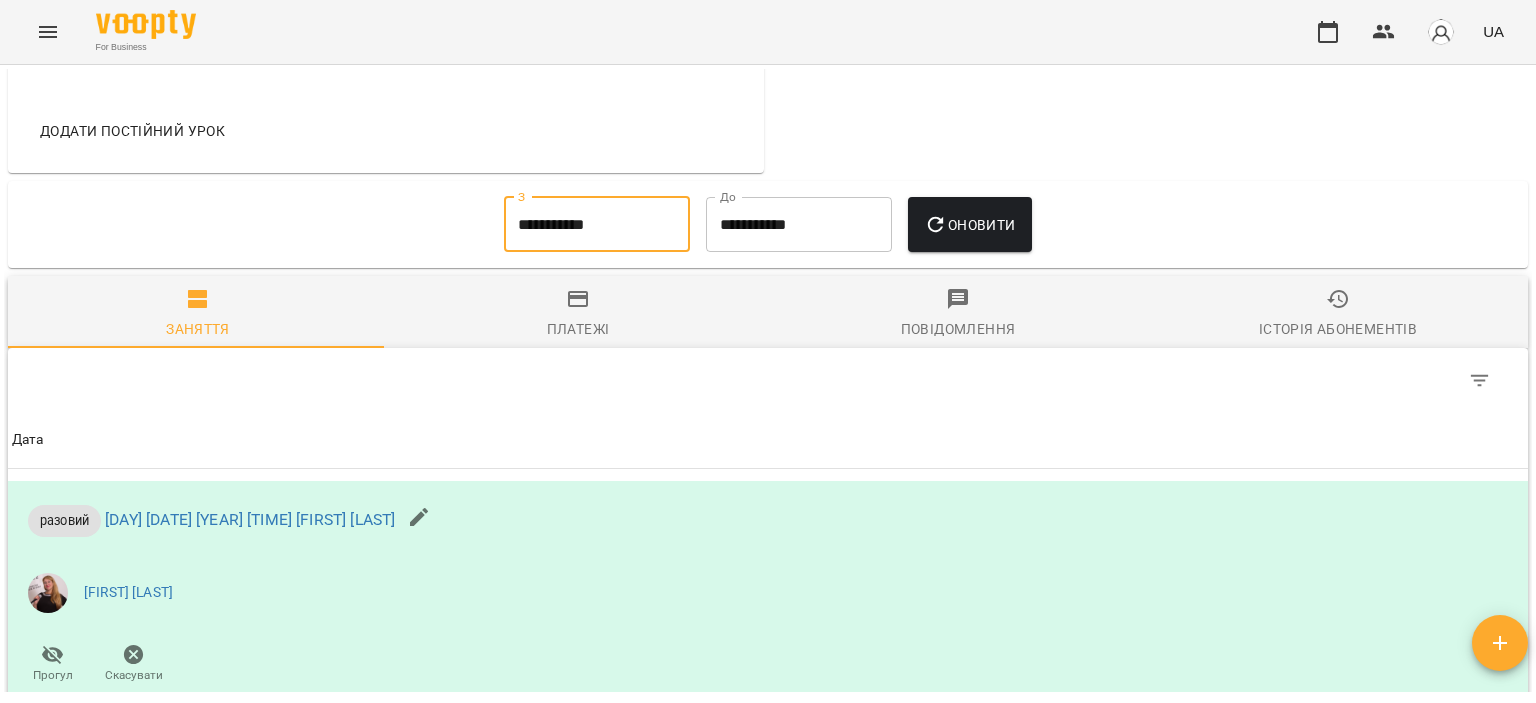 click on "Оновити" at bounding box center (969, 225) 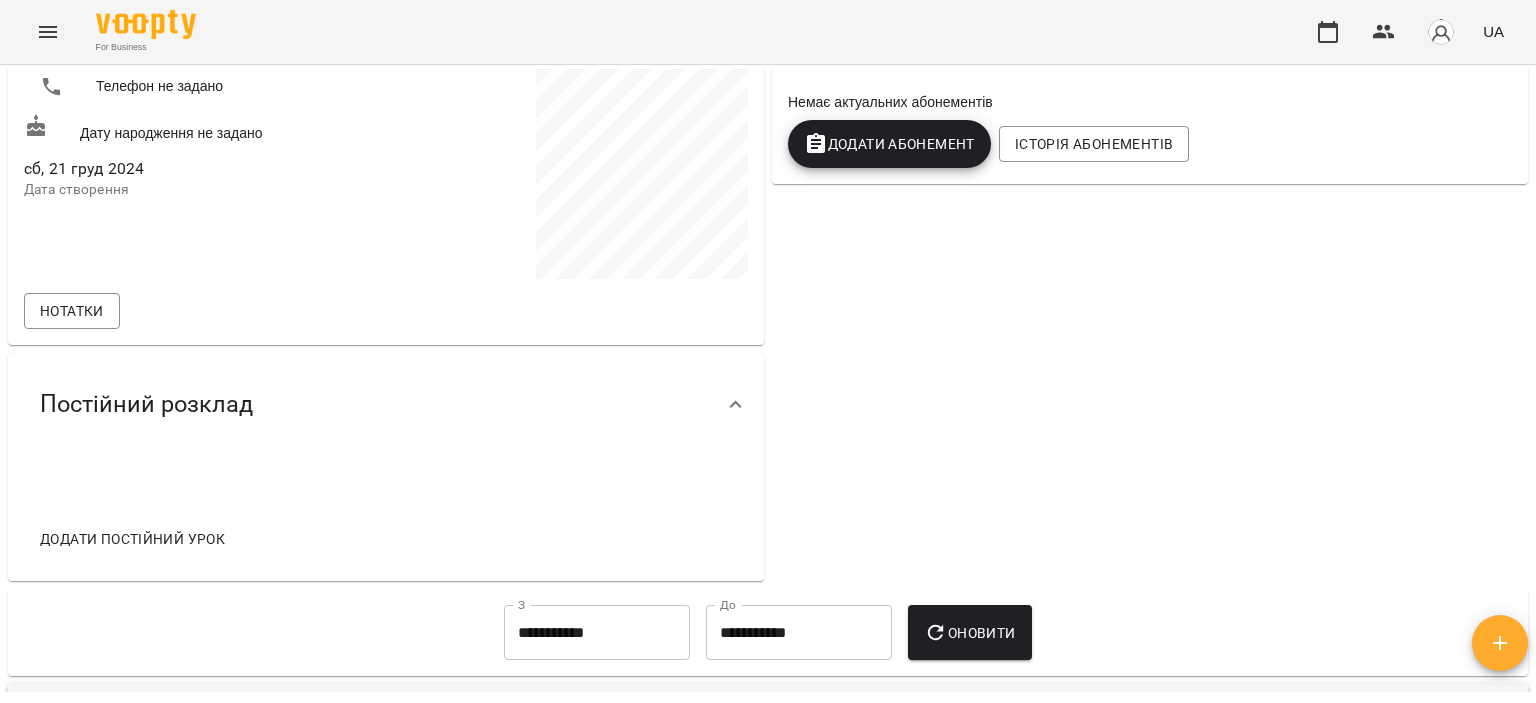 scroll, scrollTop: 0, scrollLeft: 0, axis: both 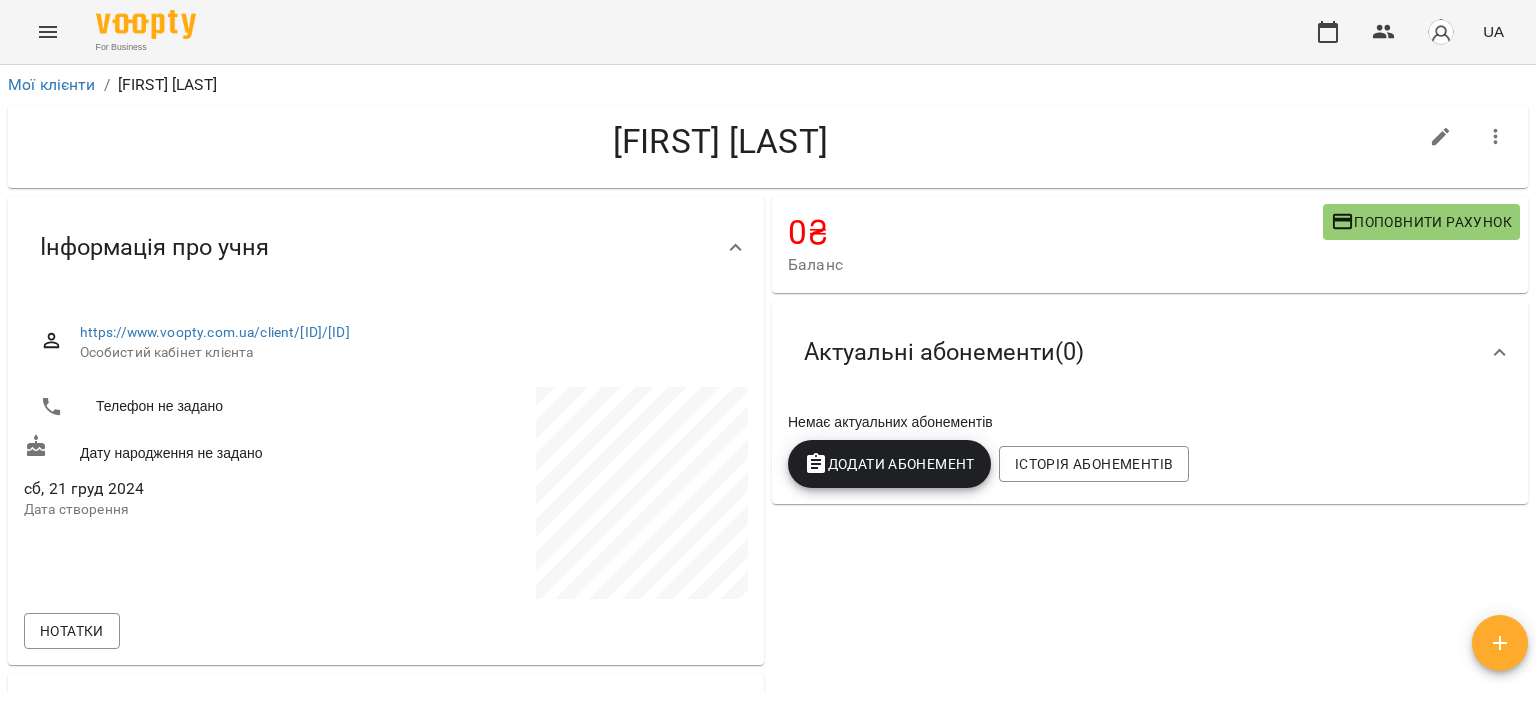 click on "Додати Абонемент" at bounding box center [889, 464] 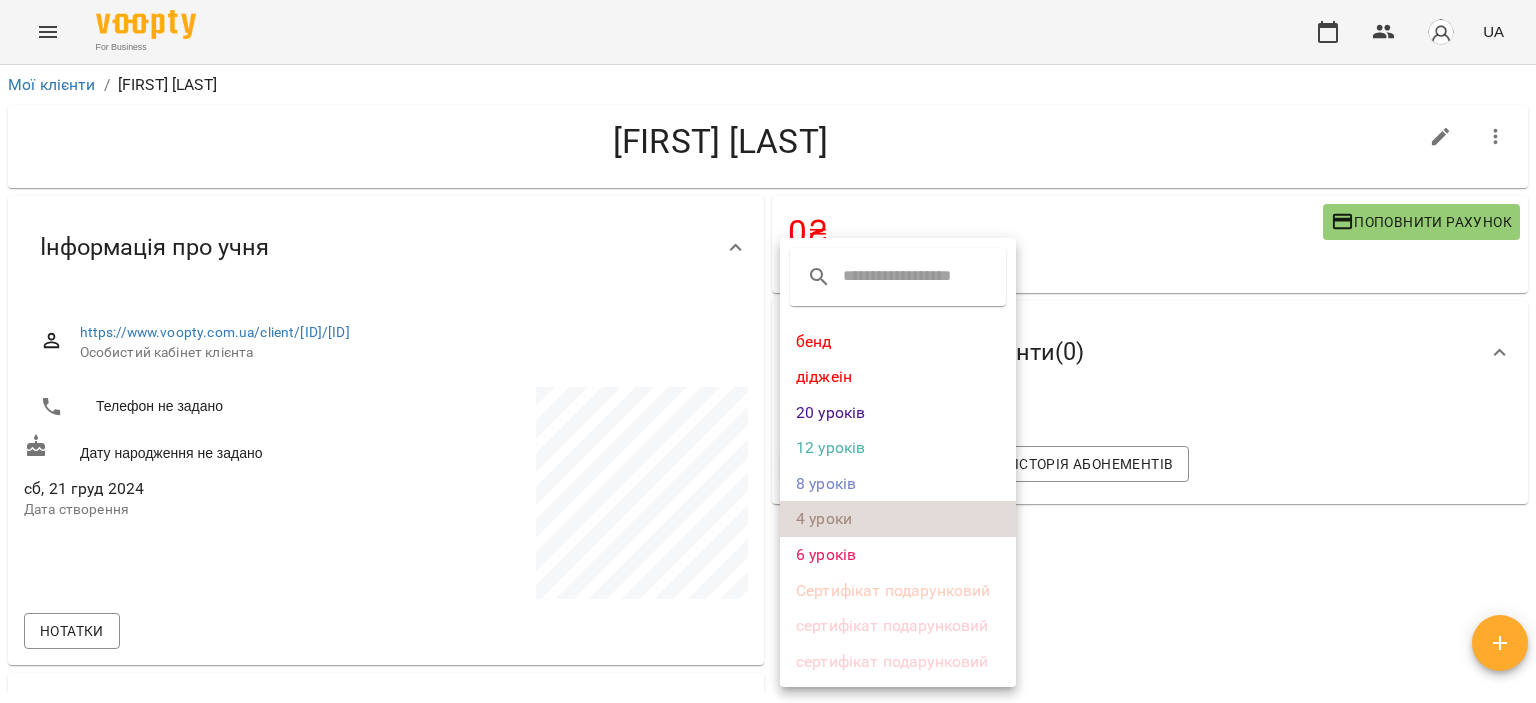click on "4 уроки" at bounding box center [898, 519] 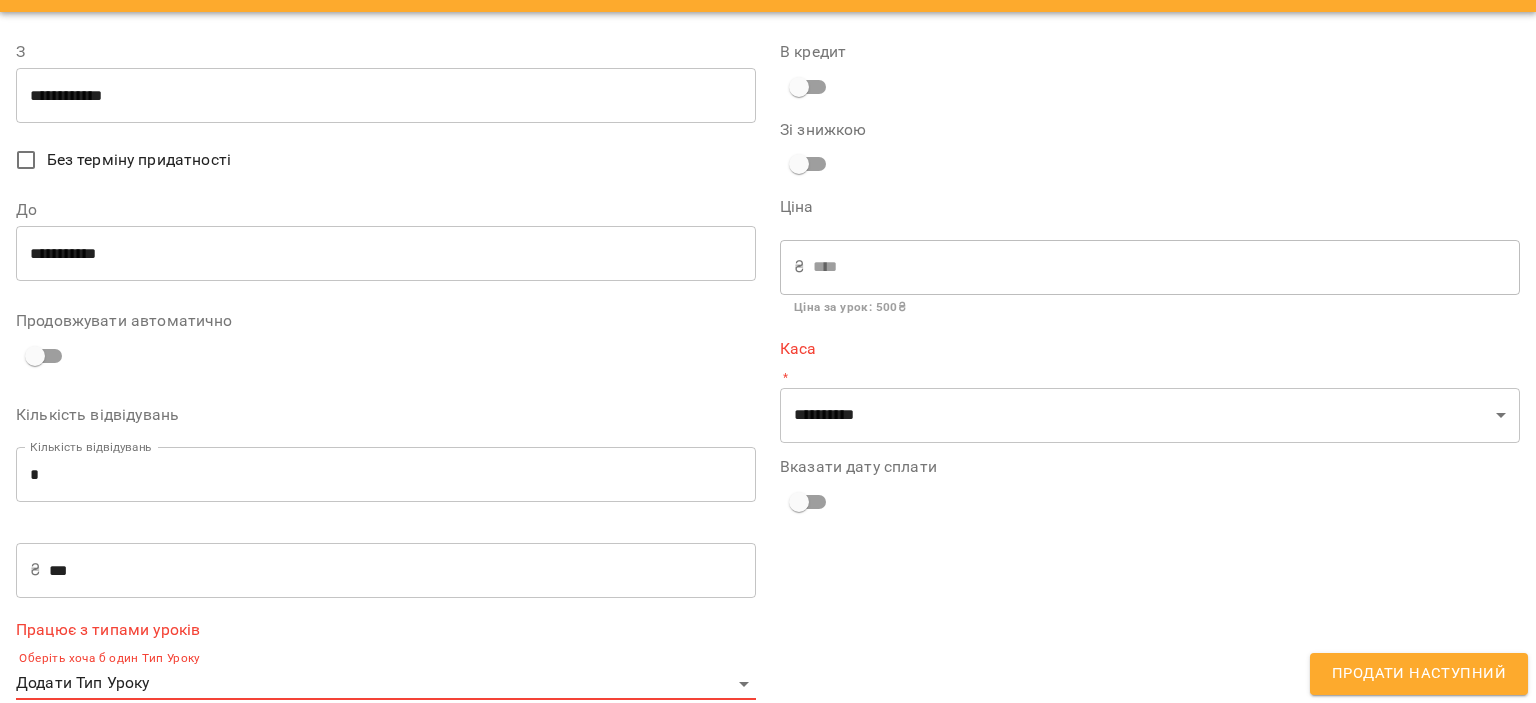 scroll, scrollTop: 80, scrollLeft: 0, axis: vertical 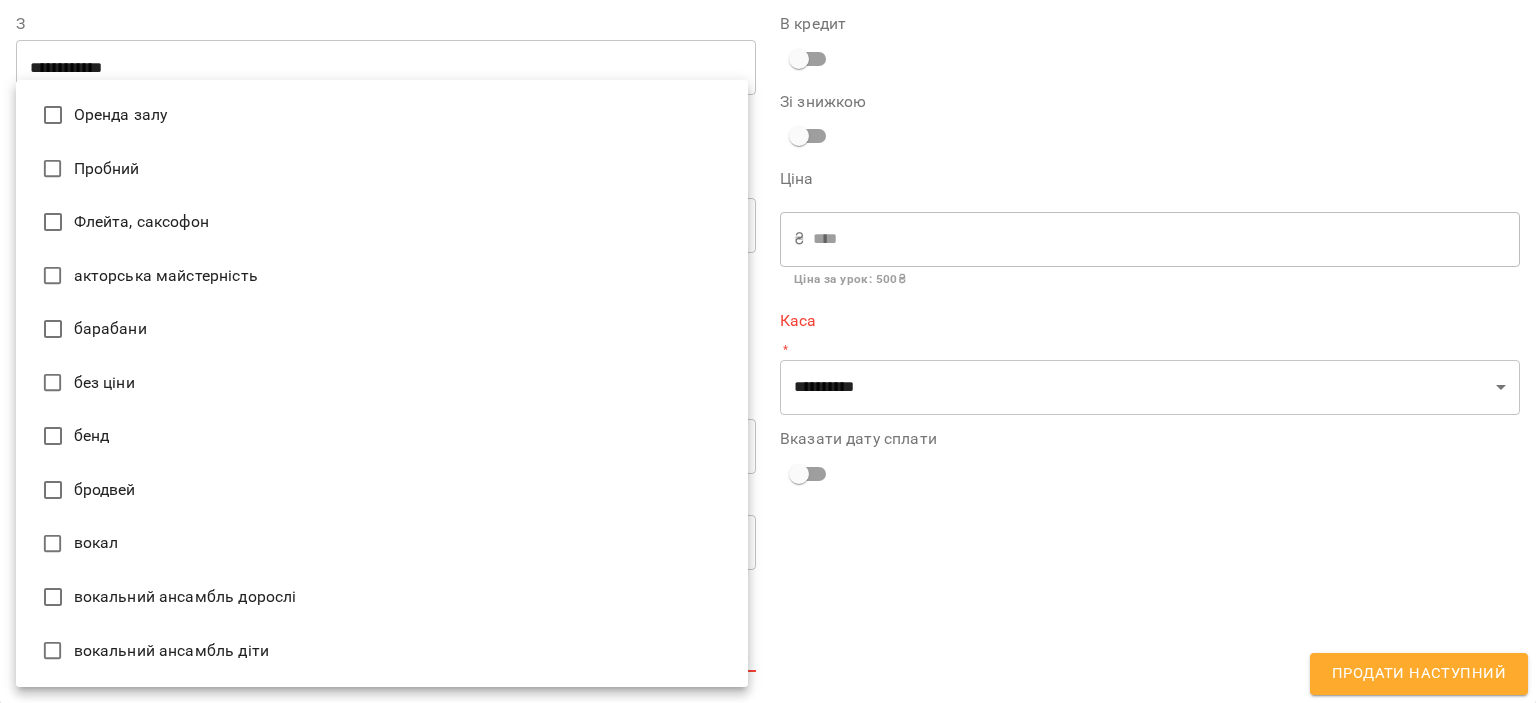 click on "**********" at bounding box center [768, 384] 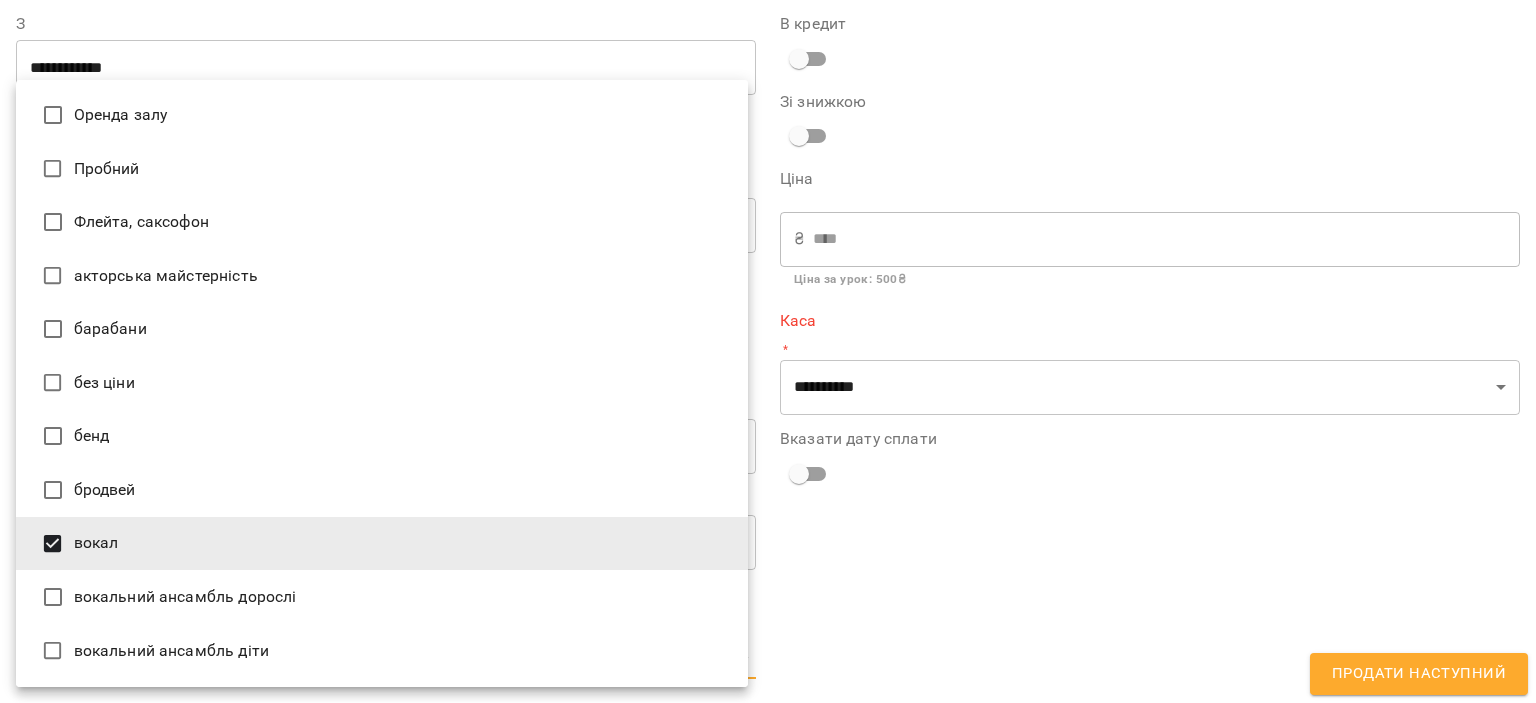 type on "*****" 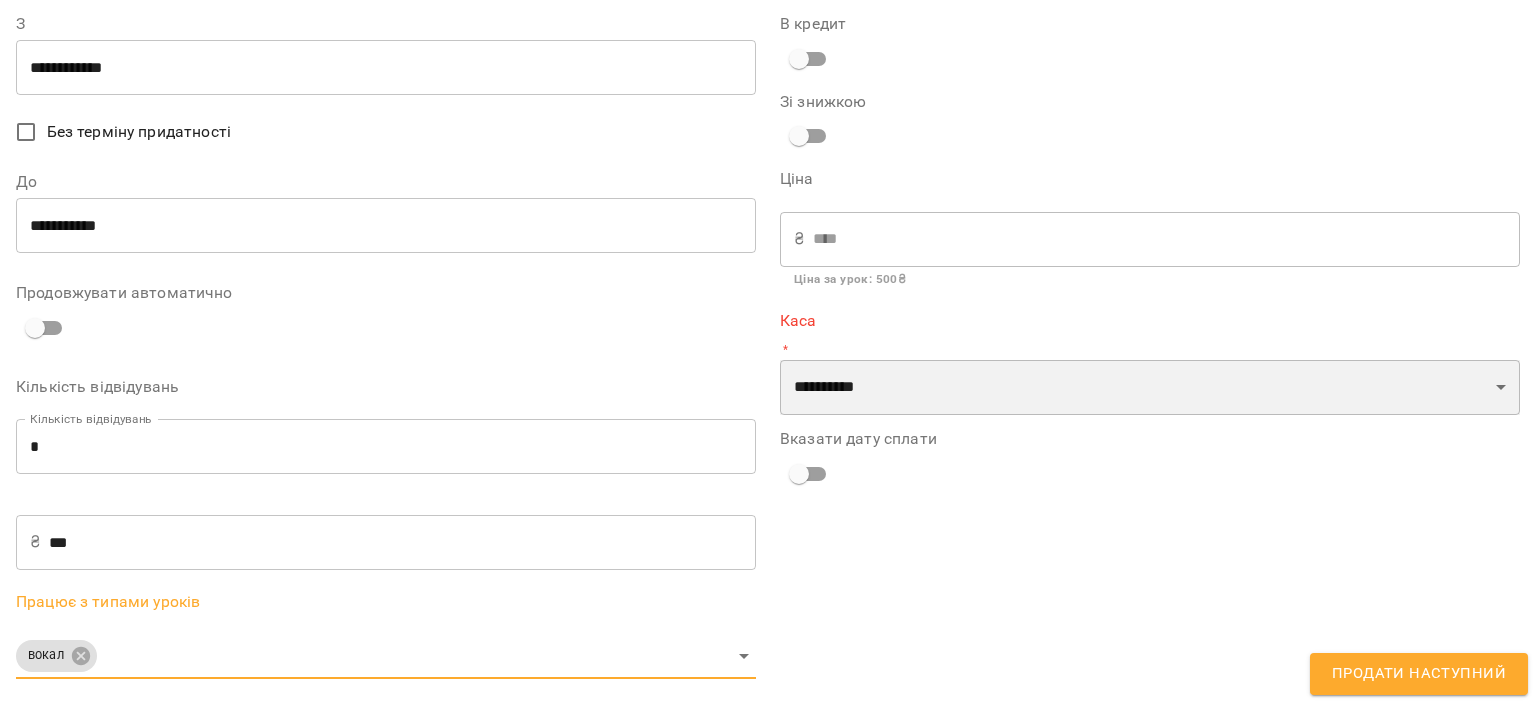 click on "**********" at bounding box center (1150, 388) 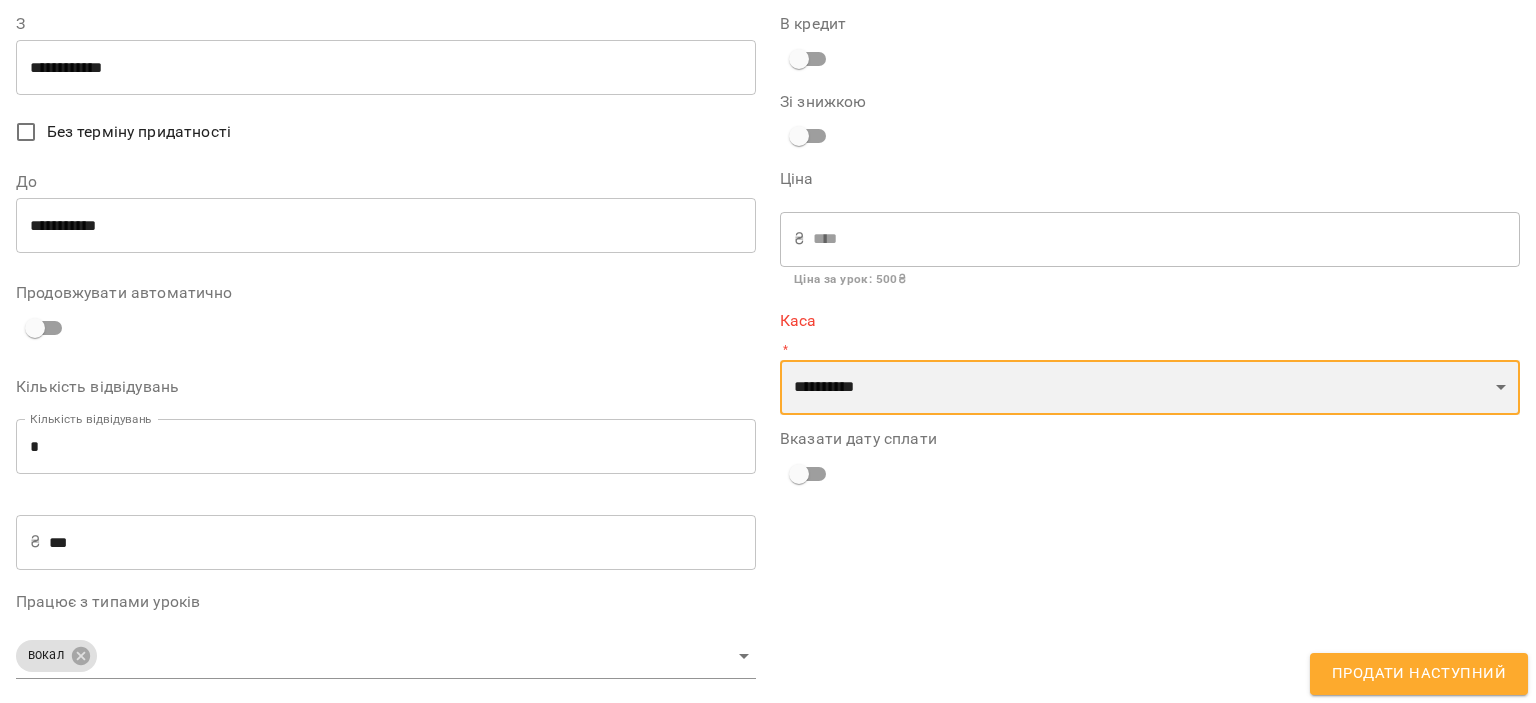 select on "****" 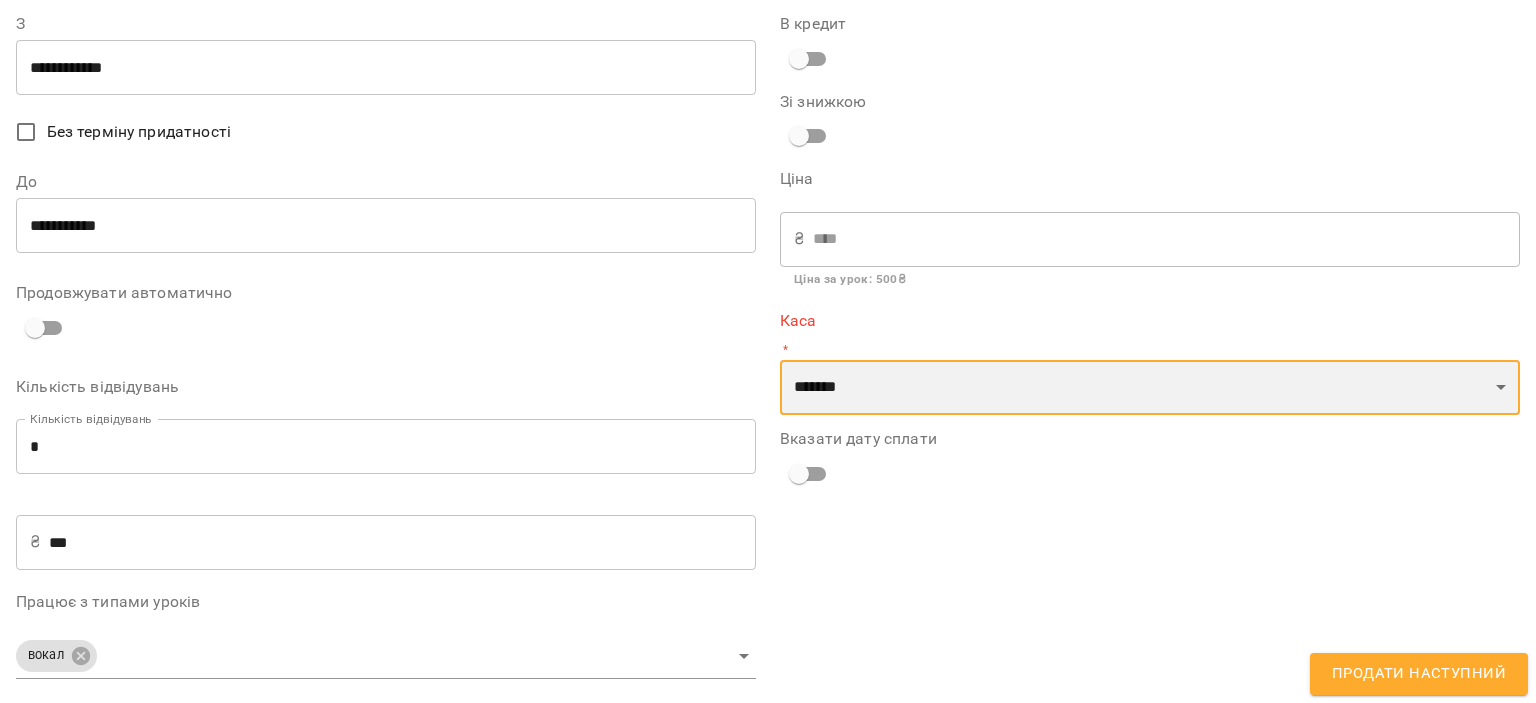 click on "**********" at bounding box center (1150, 388) 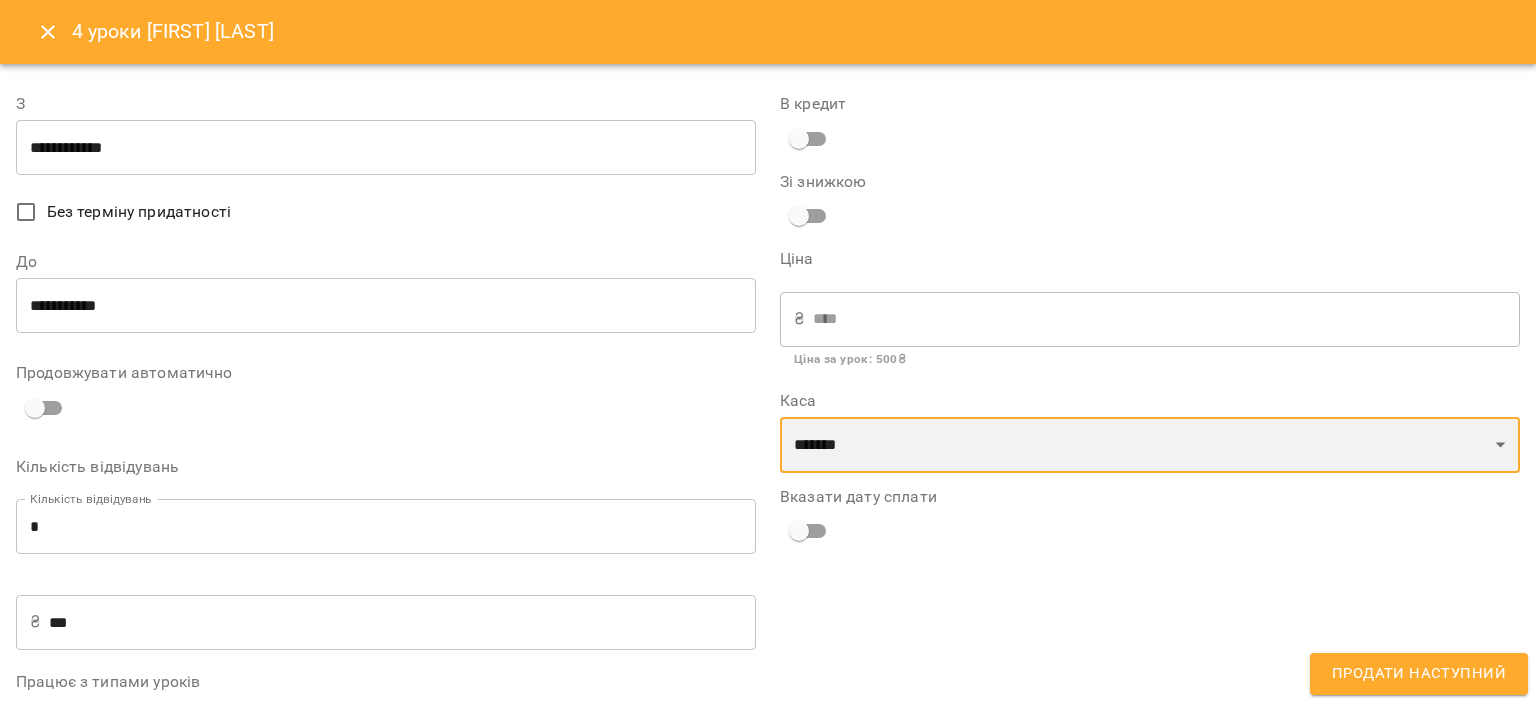 scroll, scrollTop: 87, scrollLeft: 0, axis: vertical 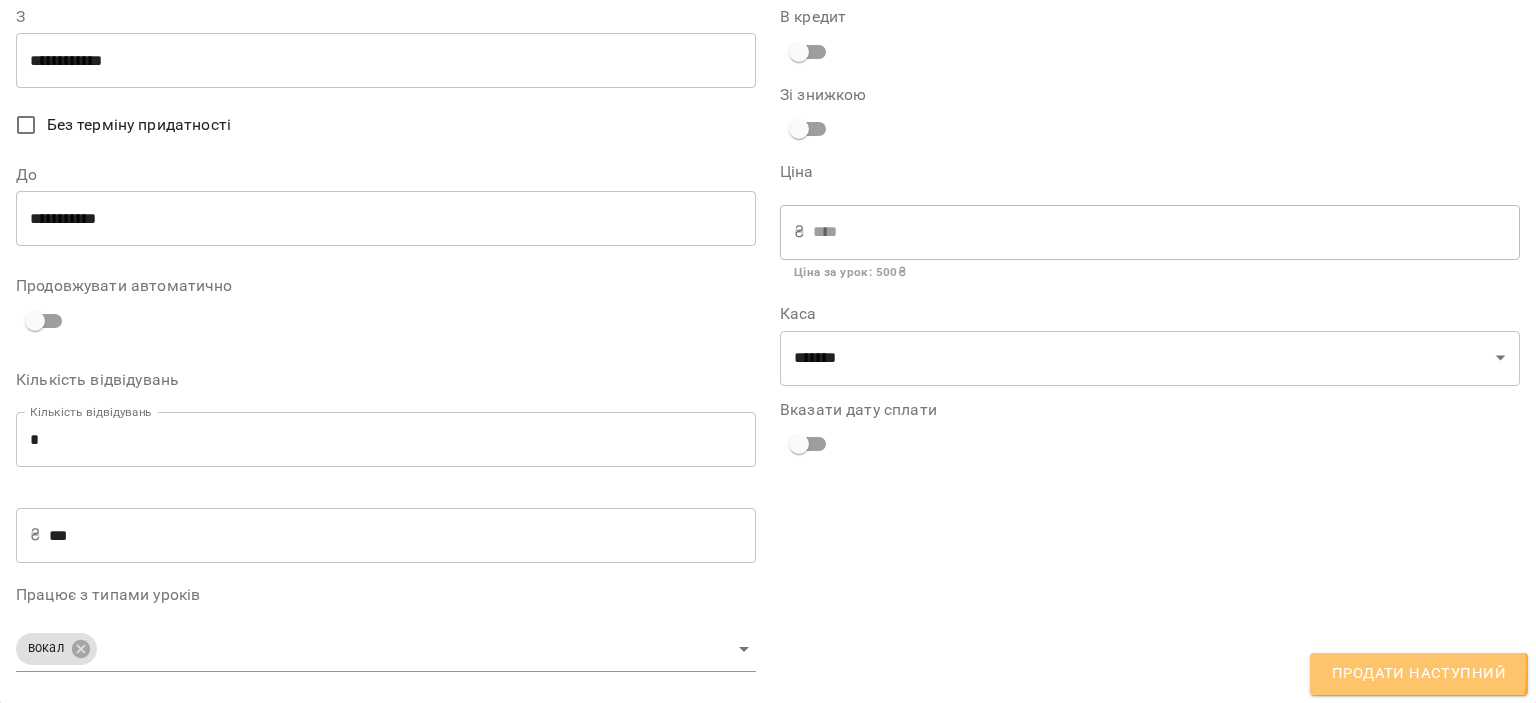 click on "Продати наступний" at bounding box center [1419, 674] 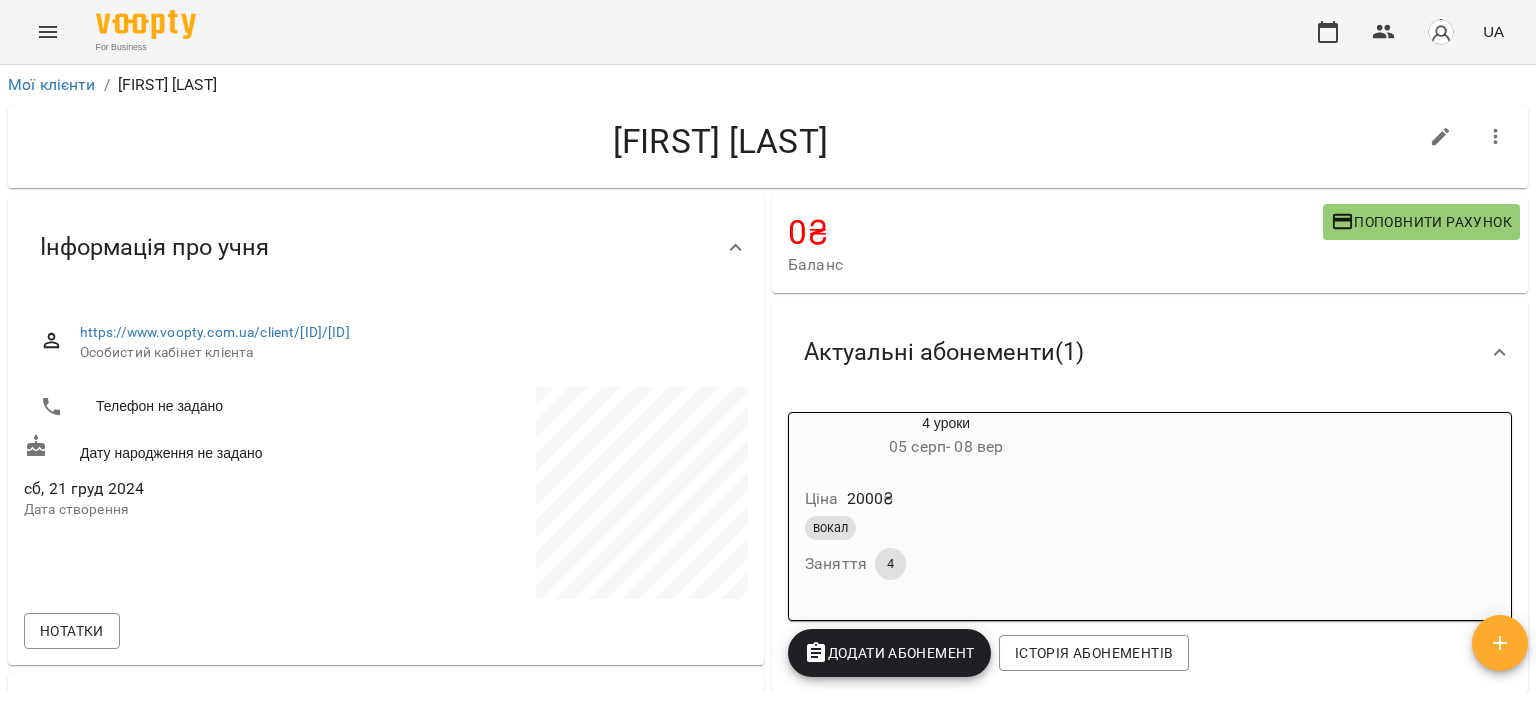 click on "Поповнити рахунок" at bounding box center [1421, 222] 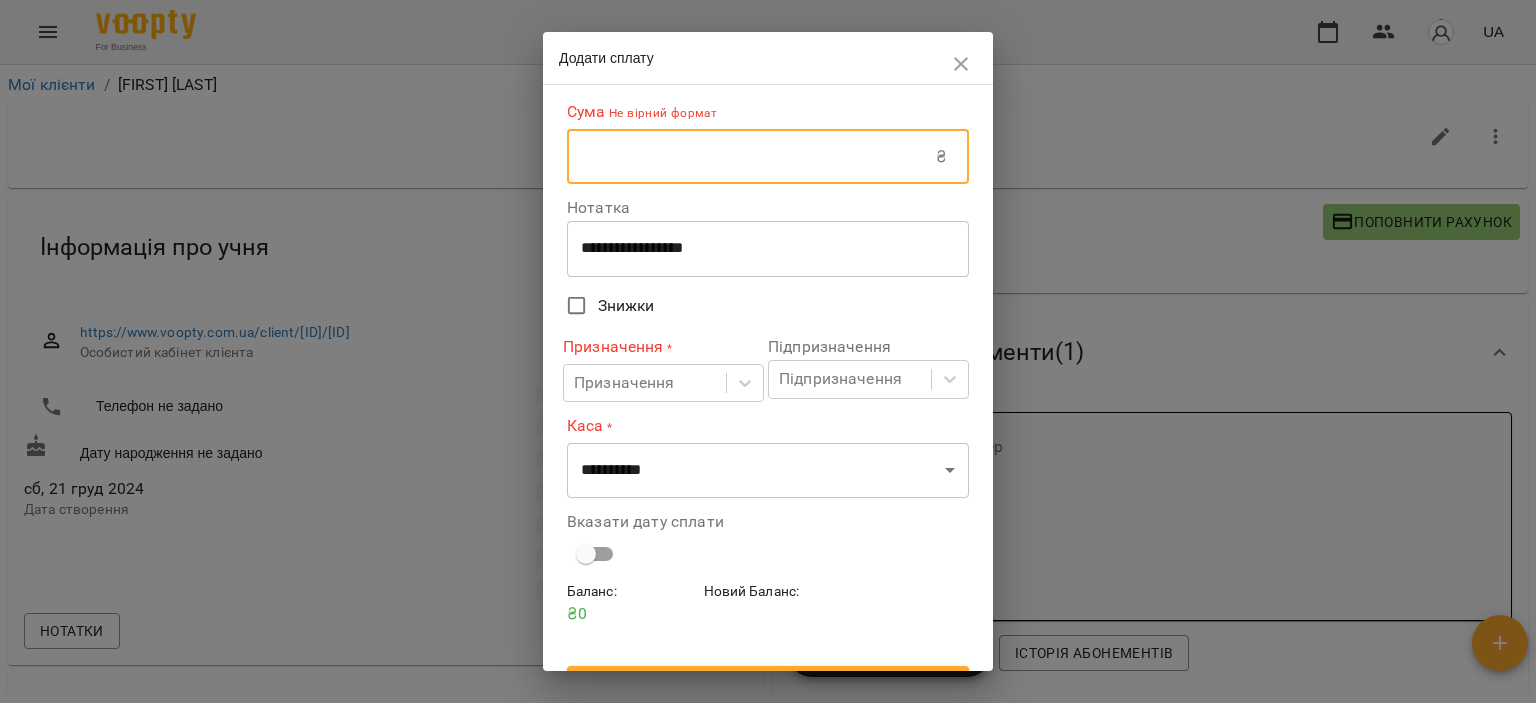 click at bounding box center [751, 157] 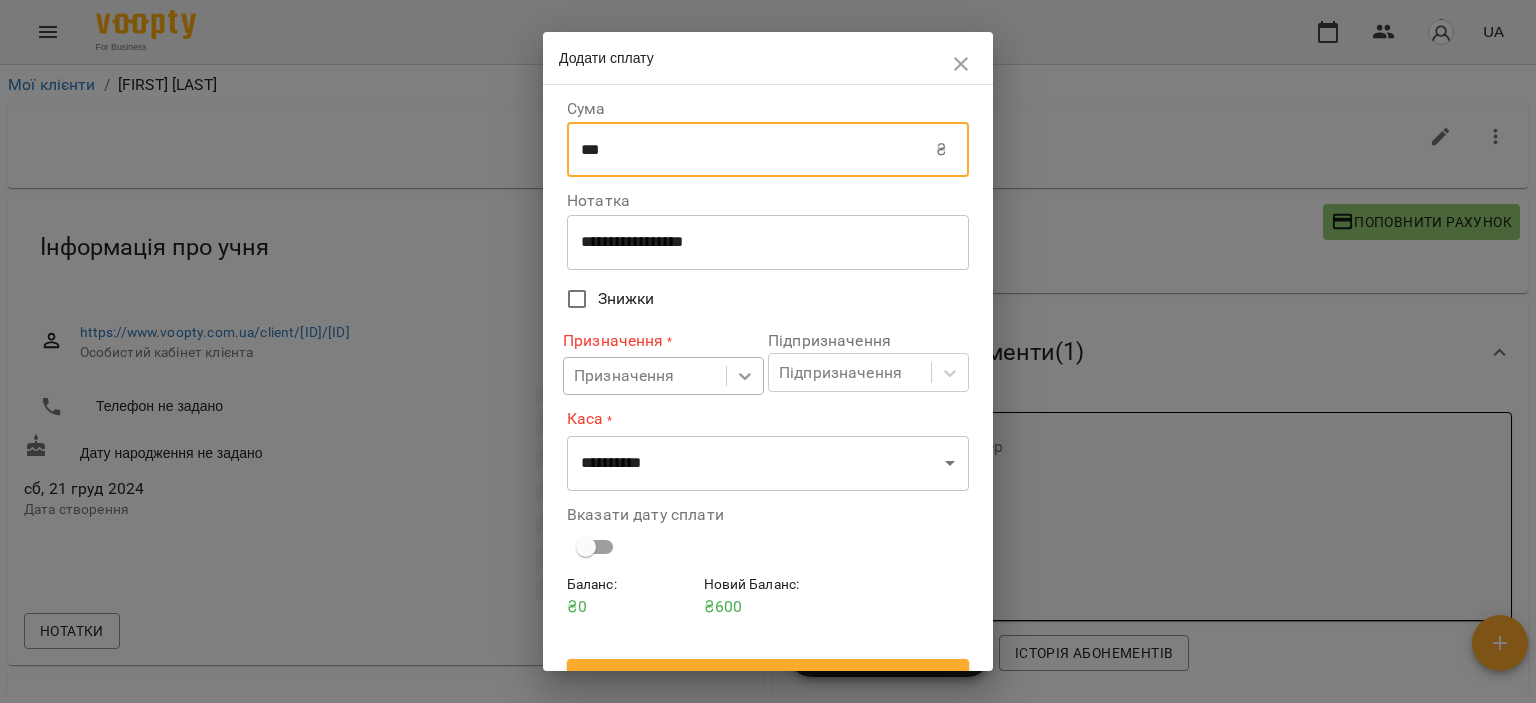 click 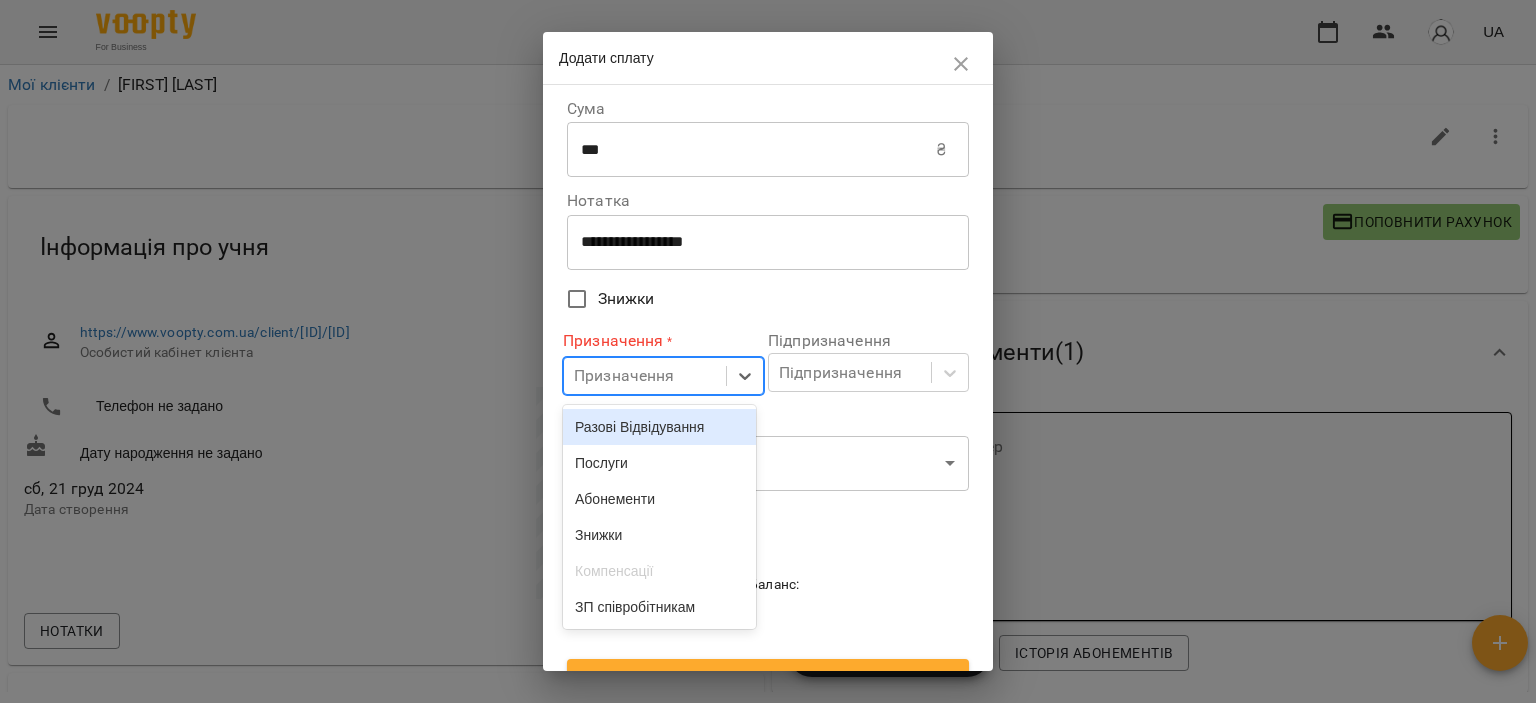 click on "Разові Відвідування" at bounding box center (659, 427) 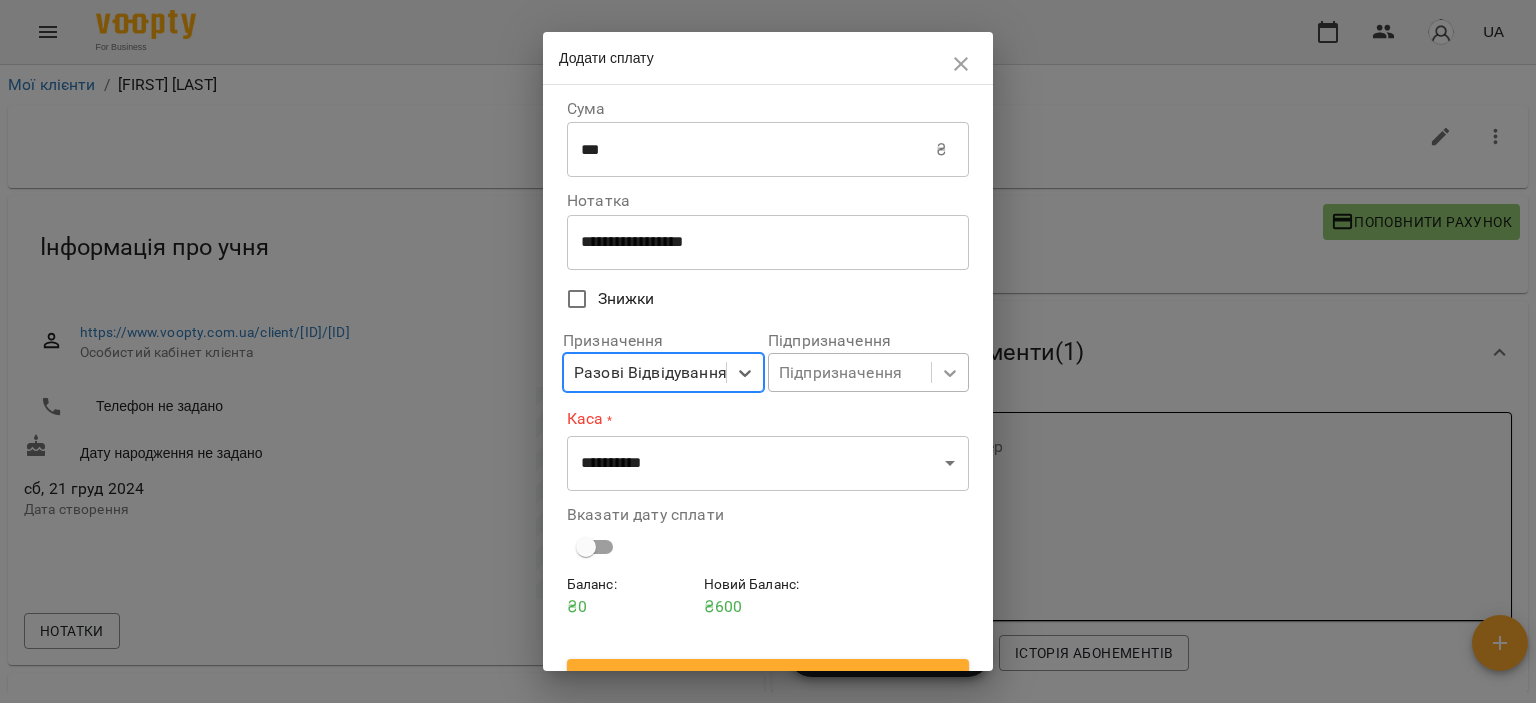 click 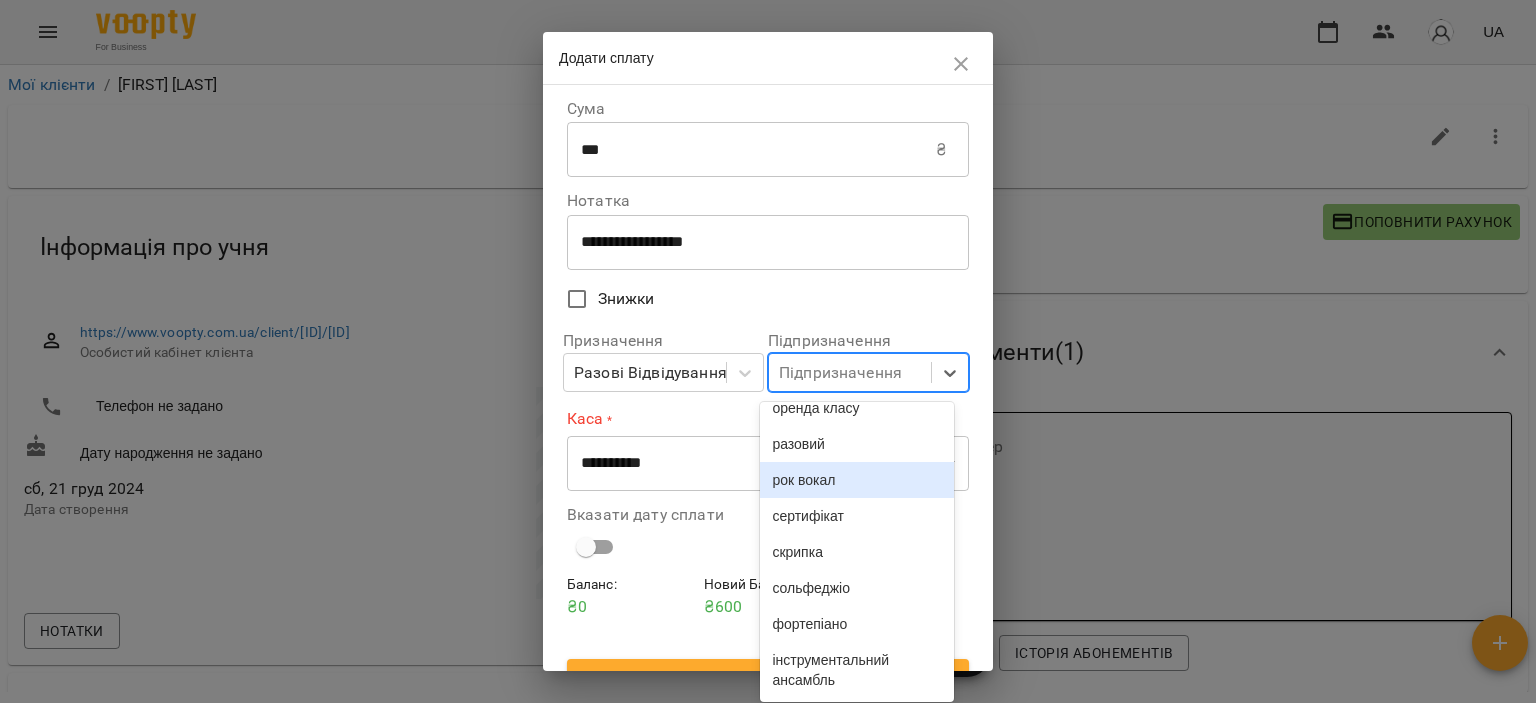 scroll, scrollTop: 888, scrollLeft: 0, axis: vertical 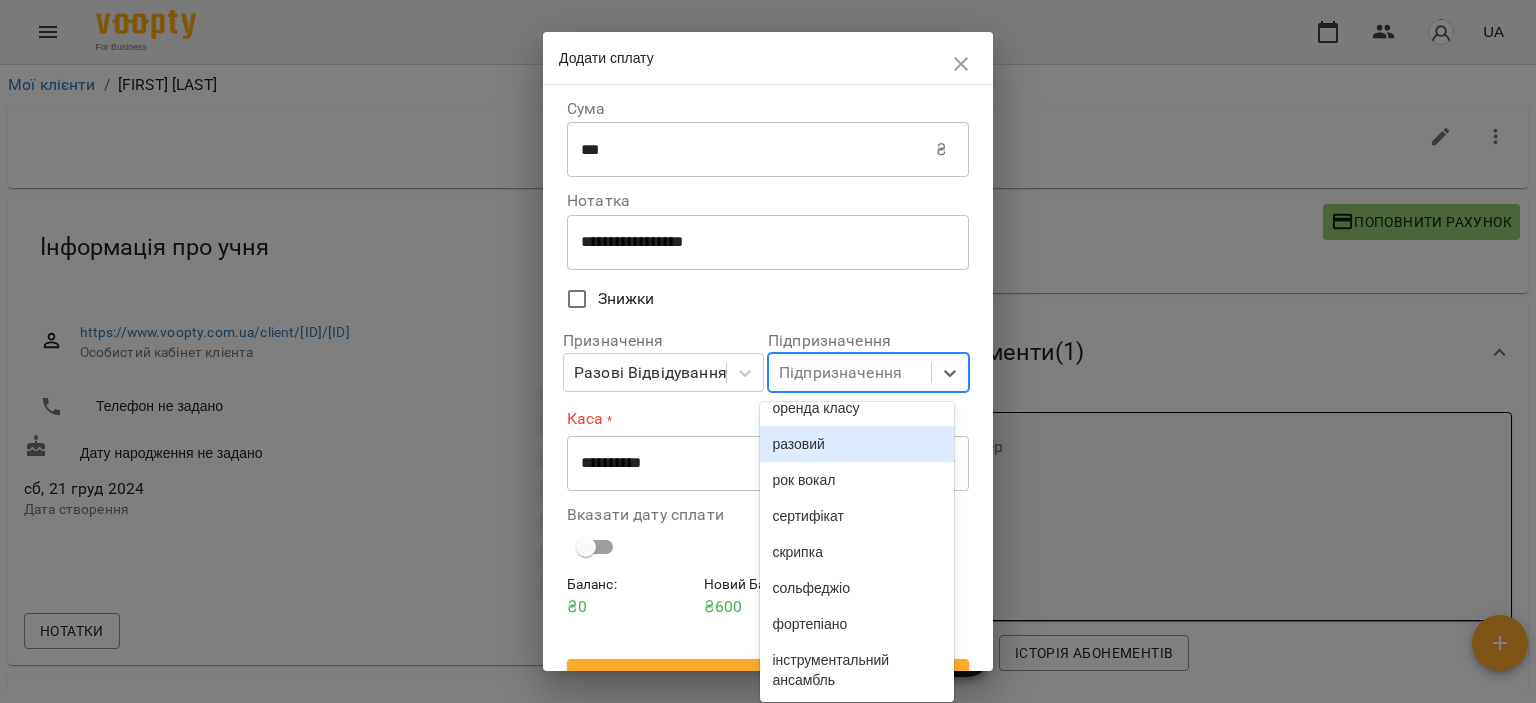 click on "разовий" at bounding box center (856, 444) 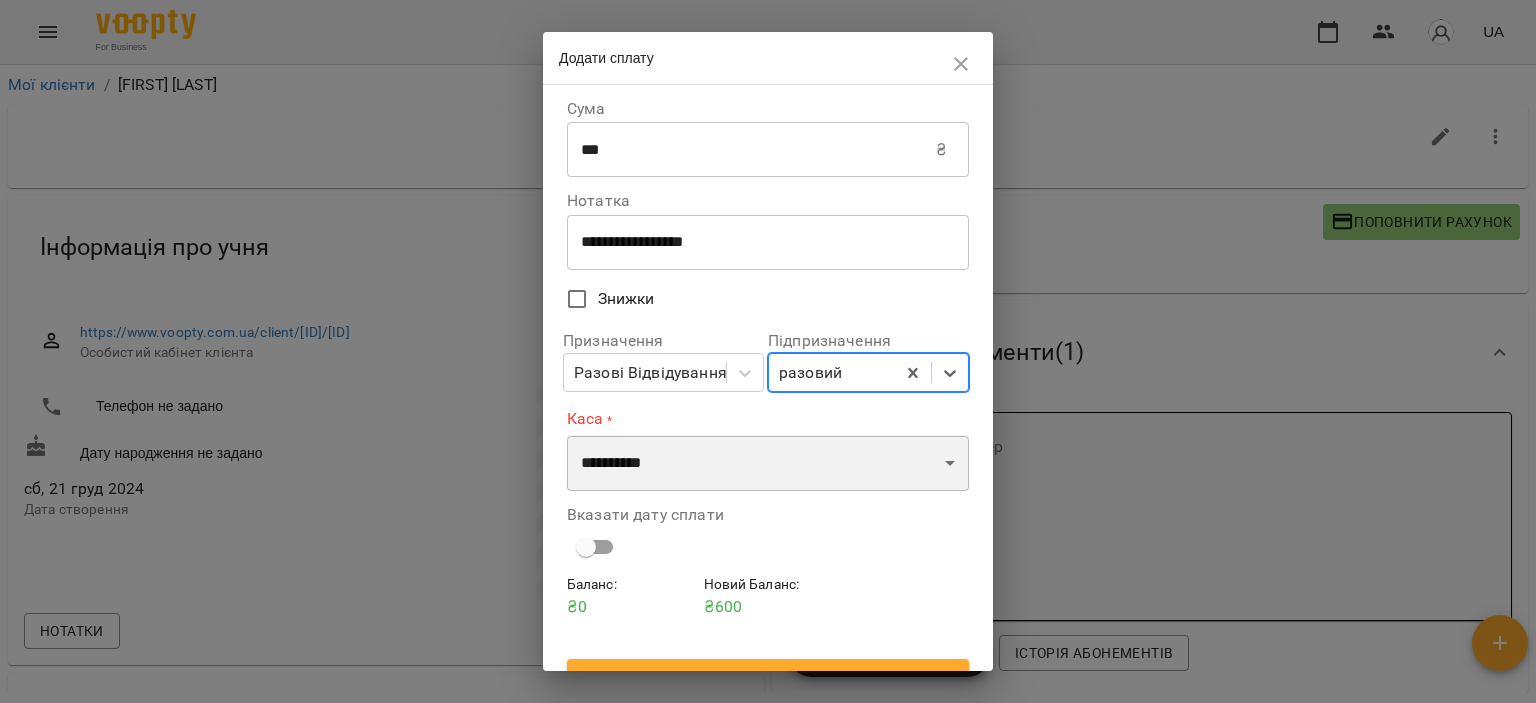 click on "**********" at bounding box center [768, 463] 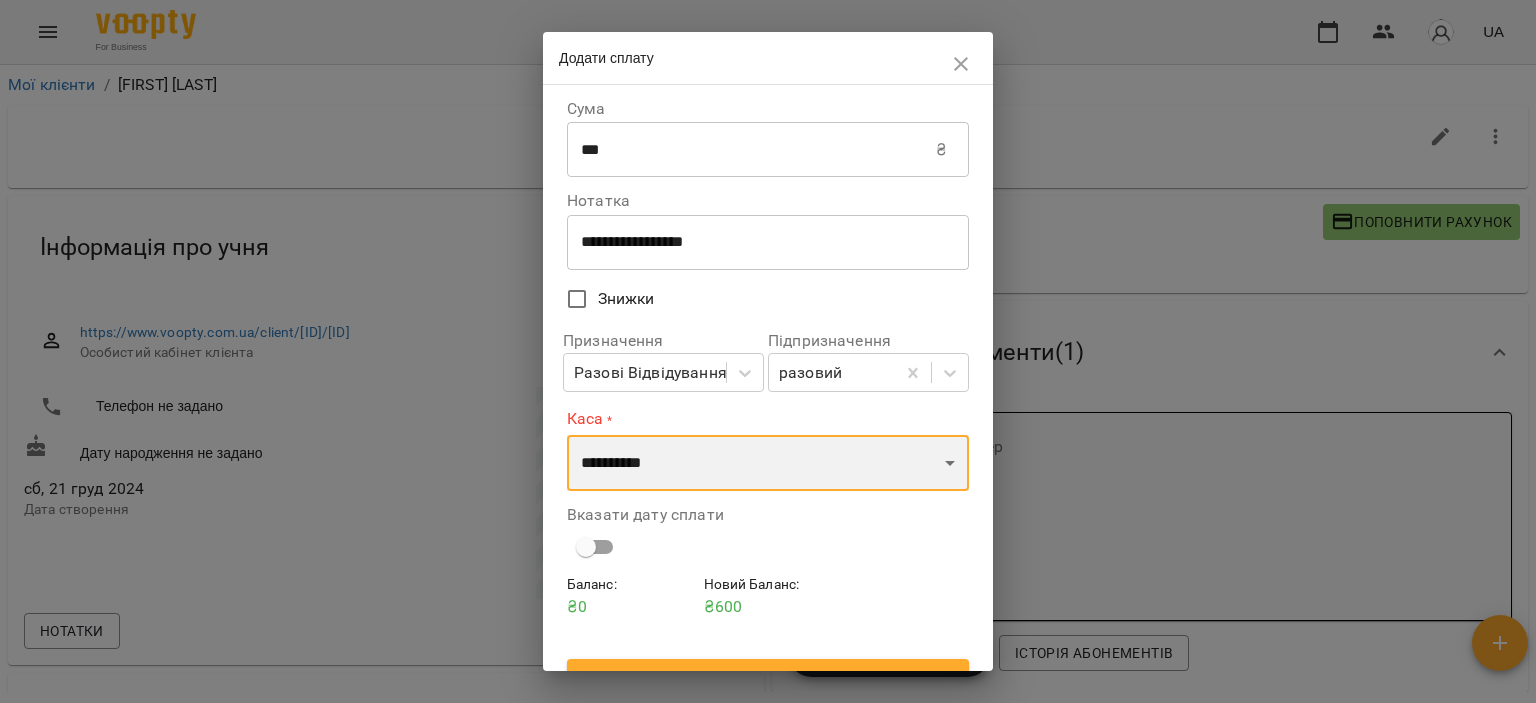 select on "****" 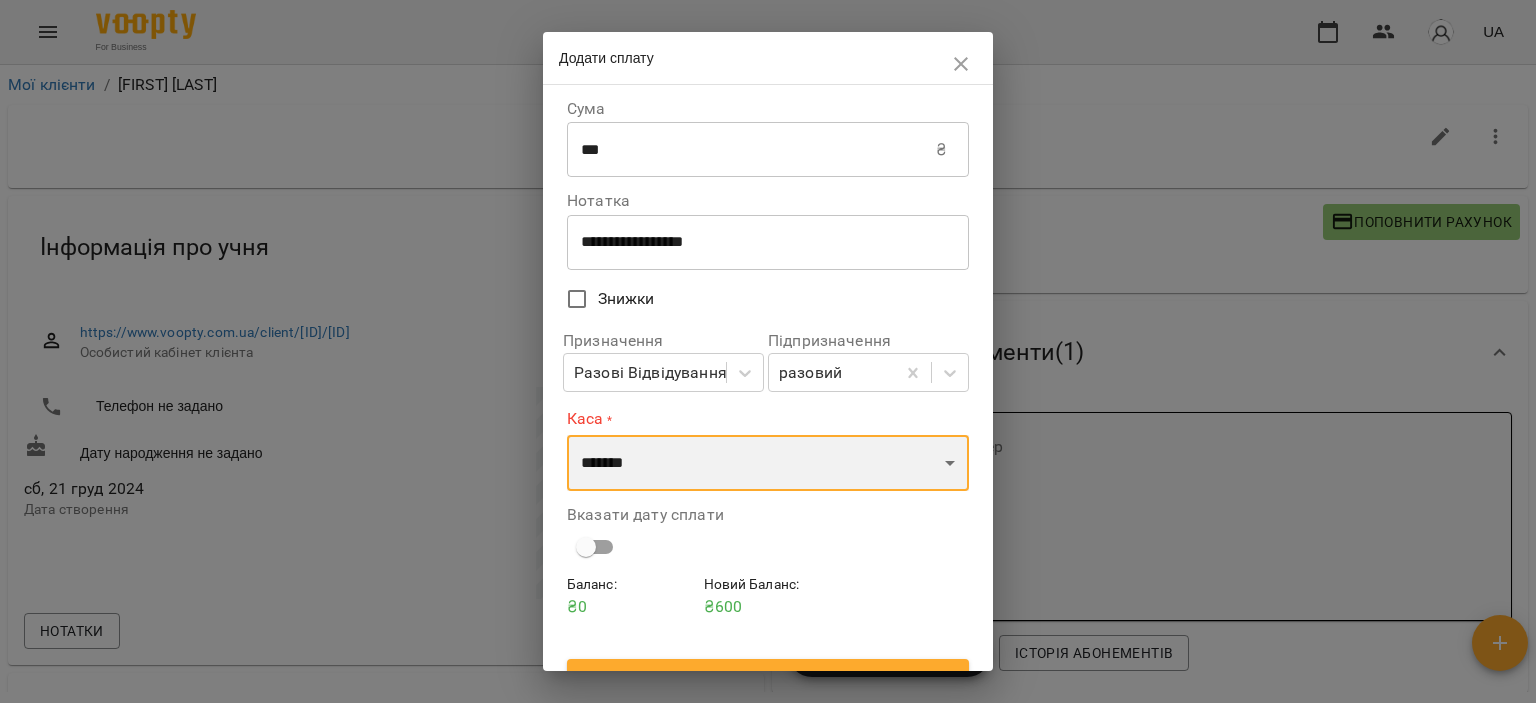 click on "**********" at bounding box center [768, 463] 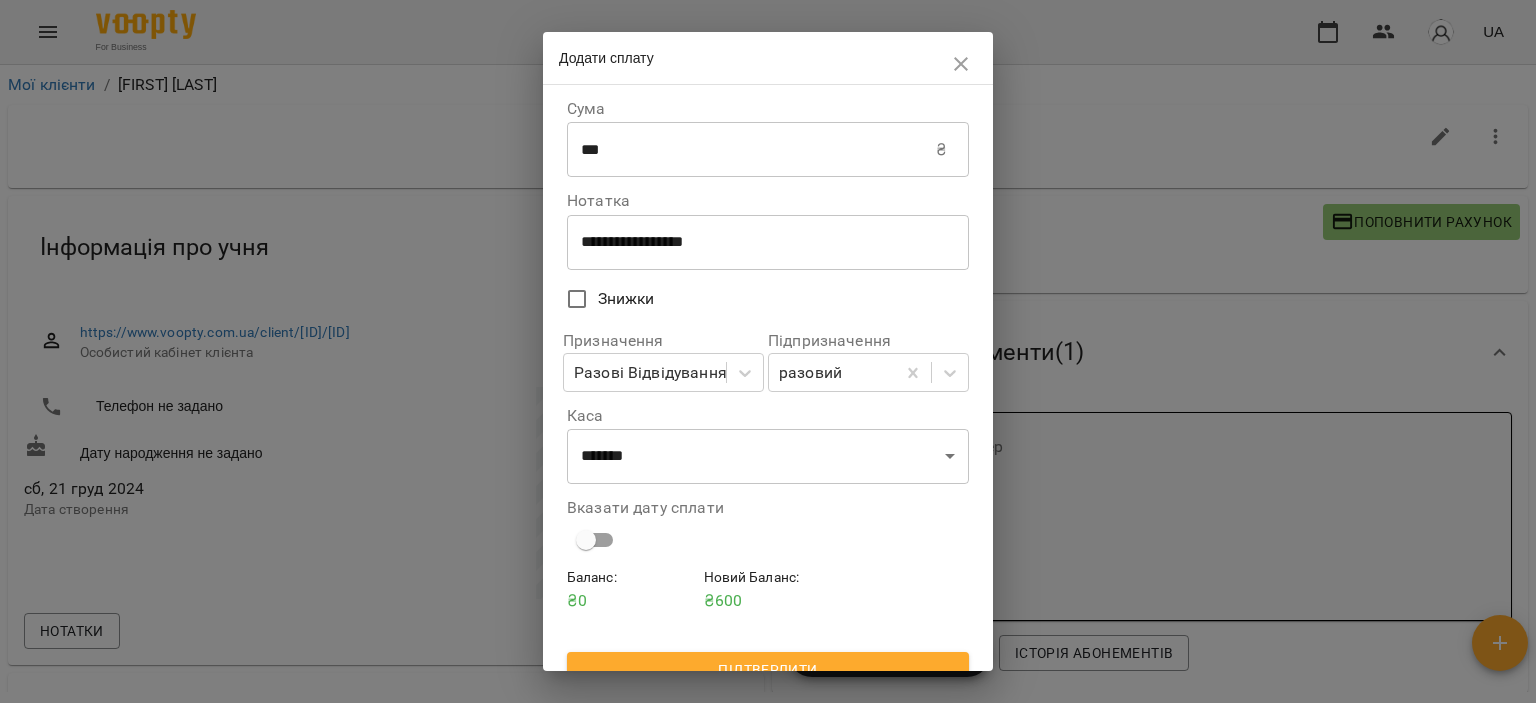 click on "Вказати дату сплати" at bounding box center (768, 529) 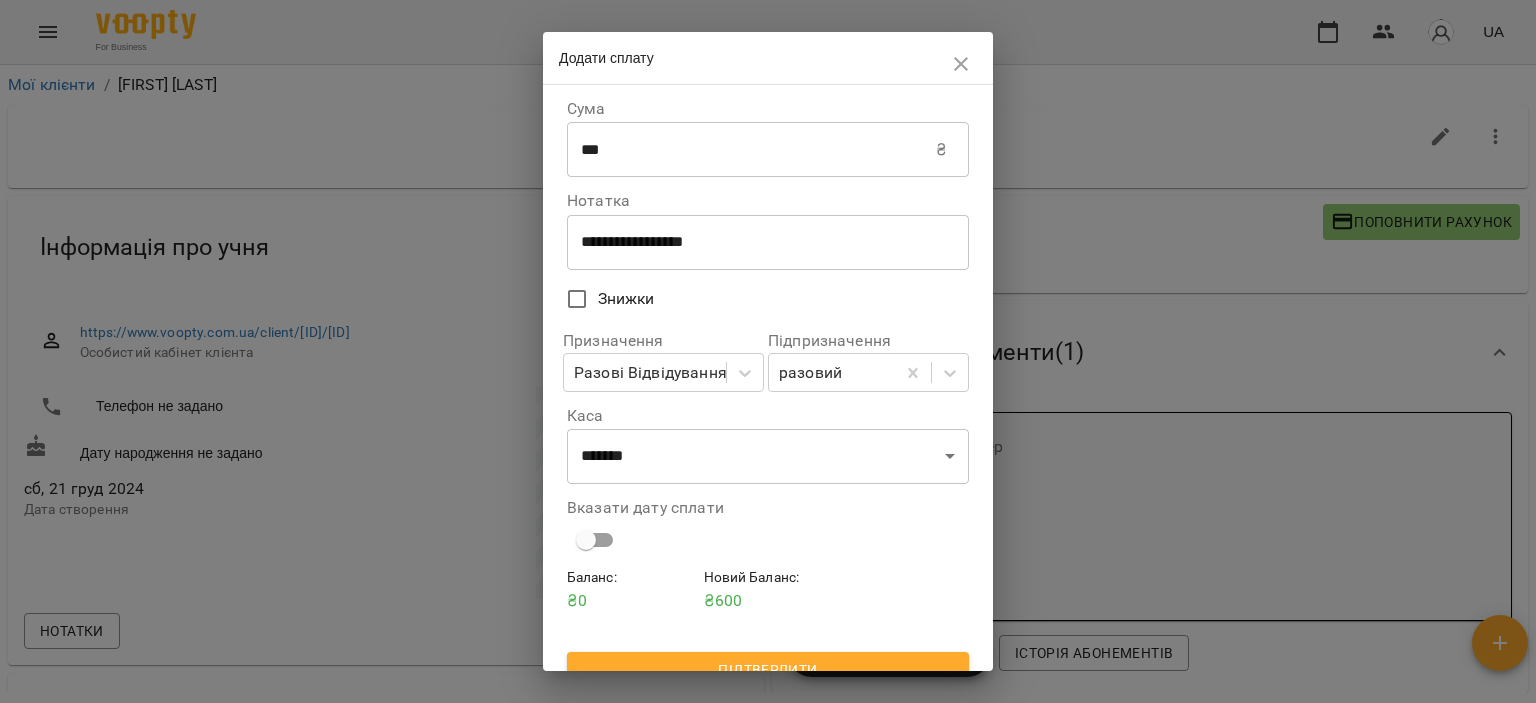 scroll, scrollTop: 27, scrollLeft: 0, axis: vertical 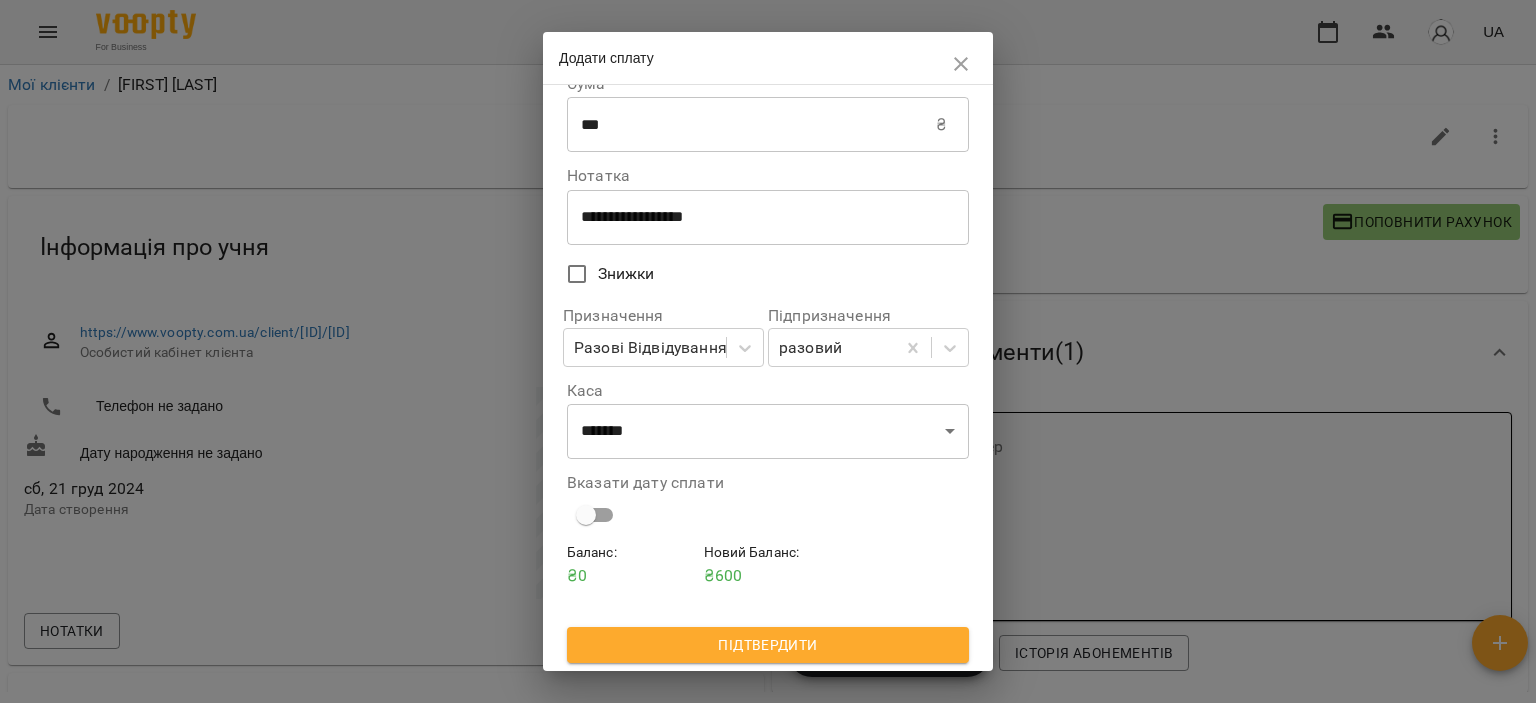 click on "Підтвердити" at bounding box center (768, 645) 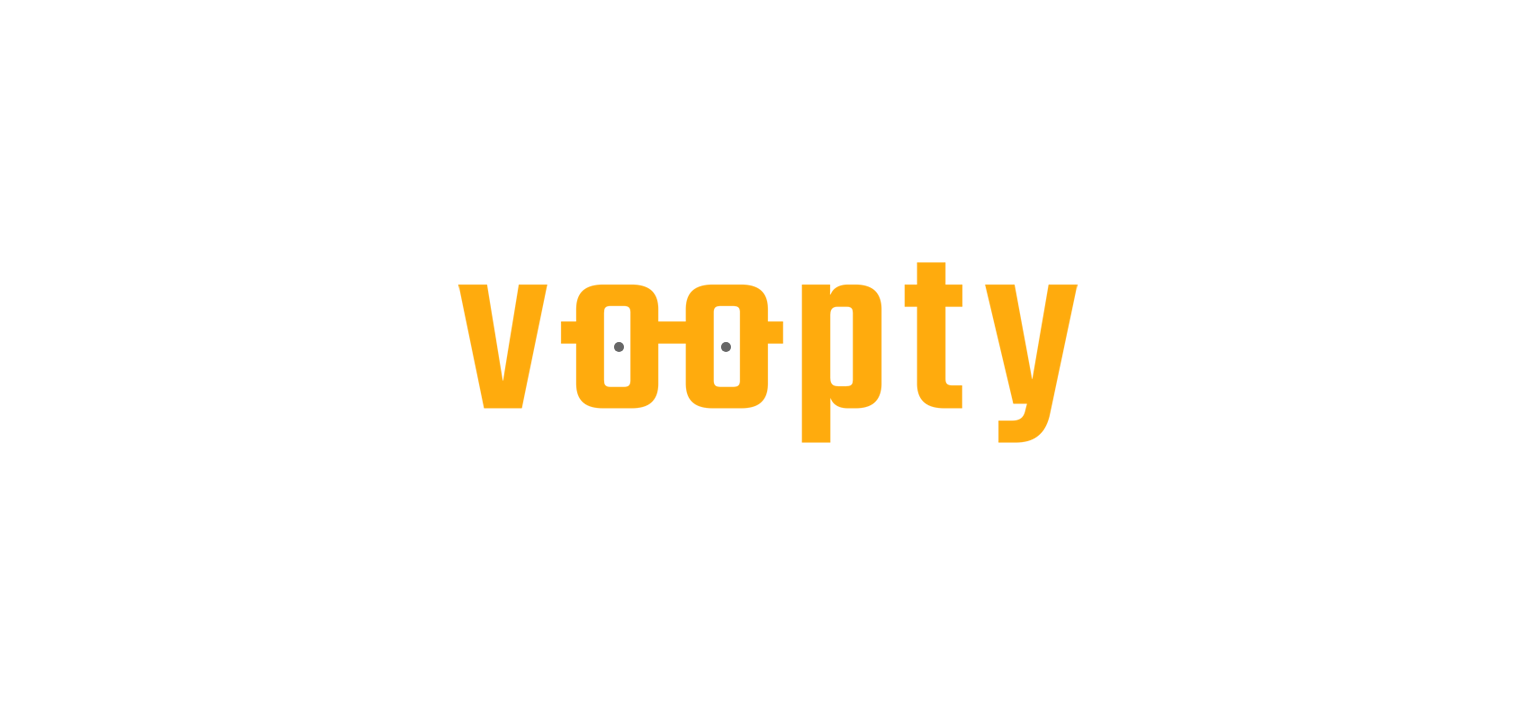 scroll, scrollTop: 0, scrollLeft: 0, axis: both 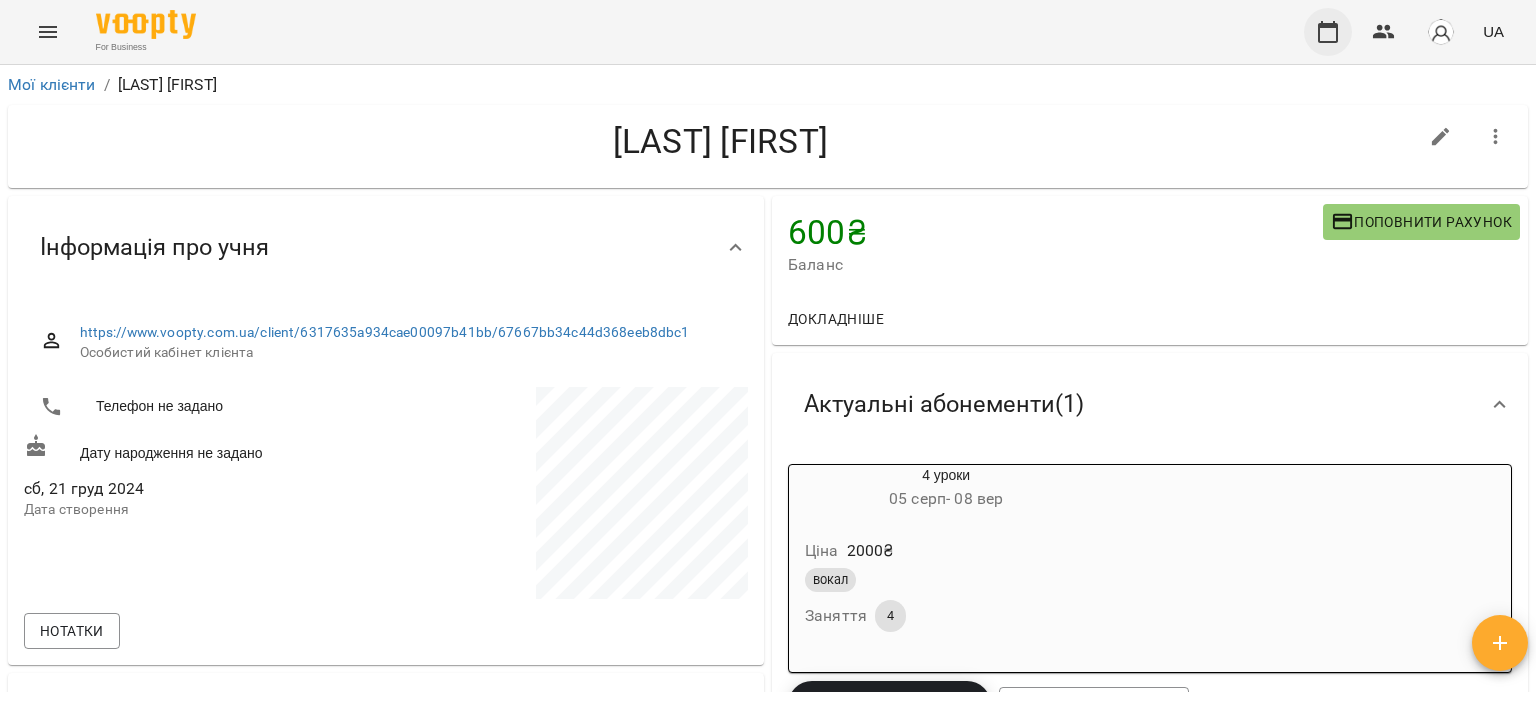 click 